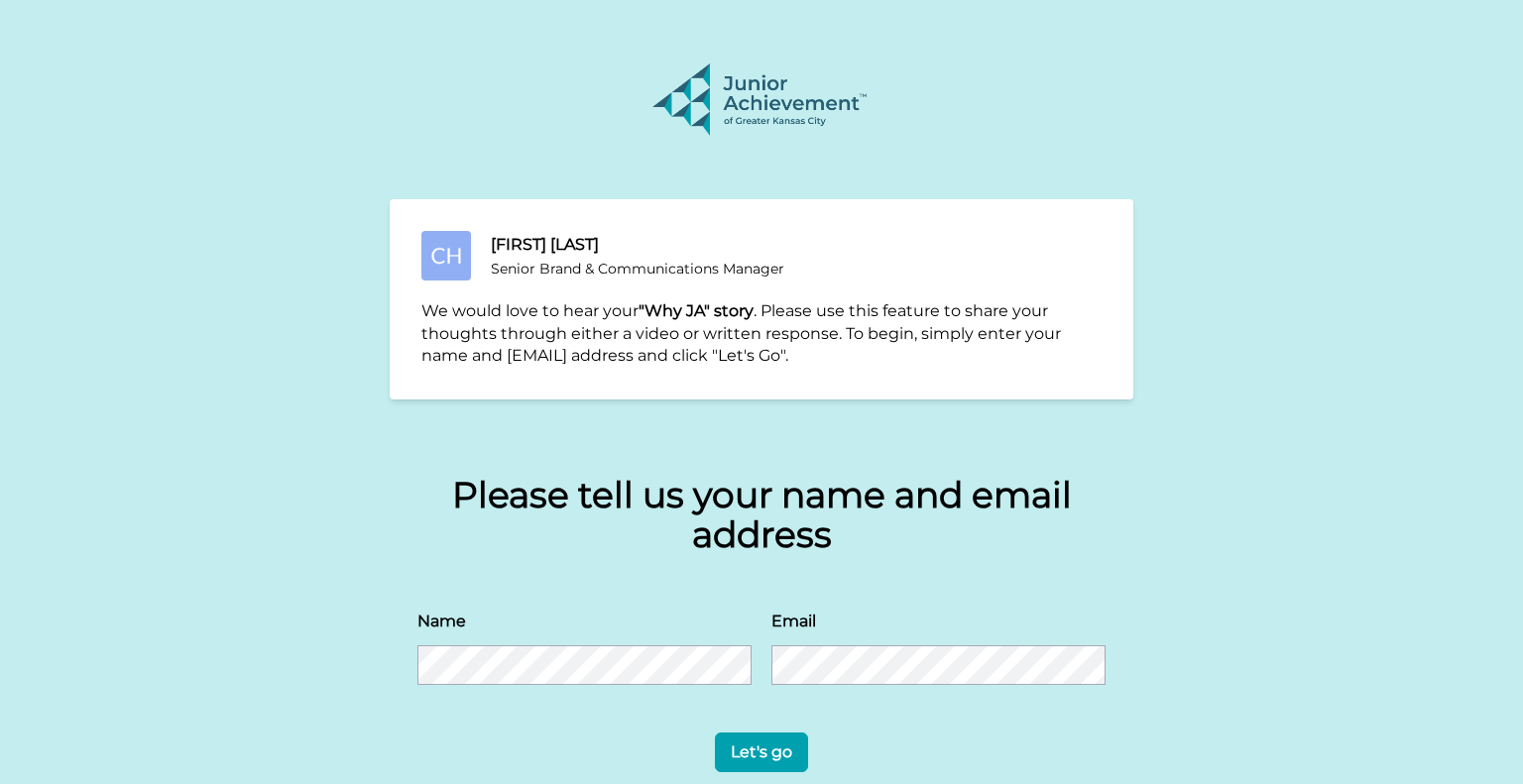 scroll, scrollTop: 0, scrollLeft: 0, axis: both 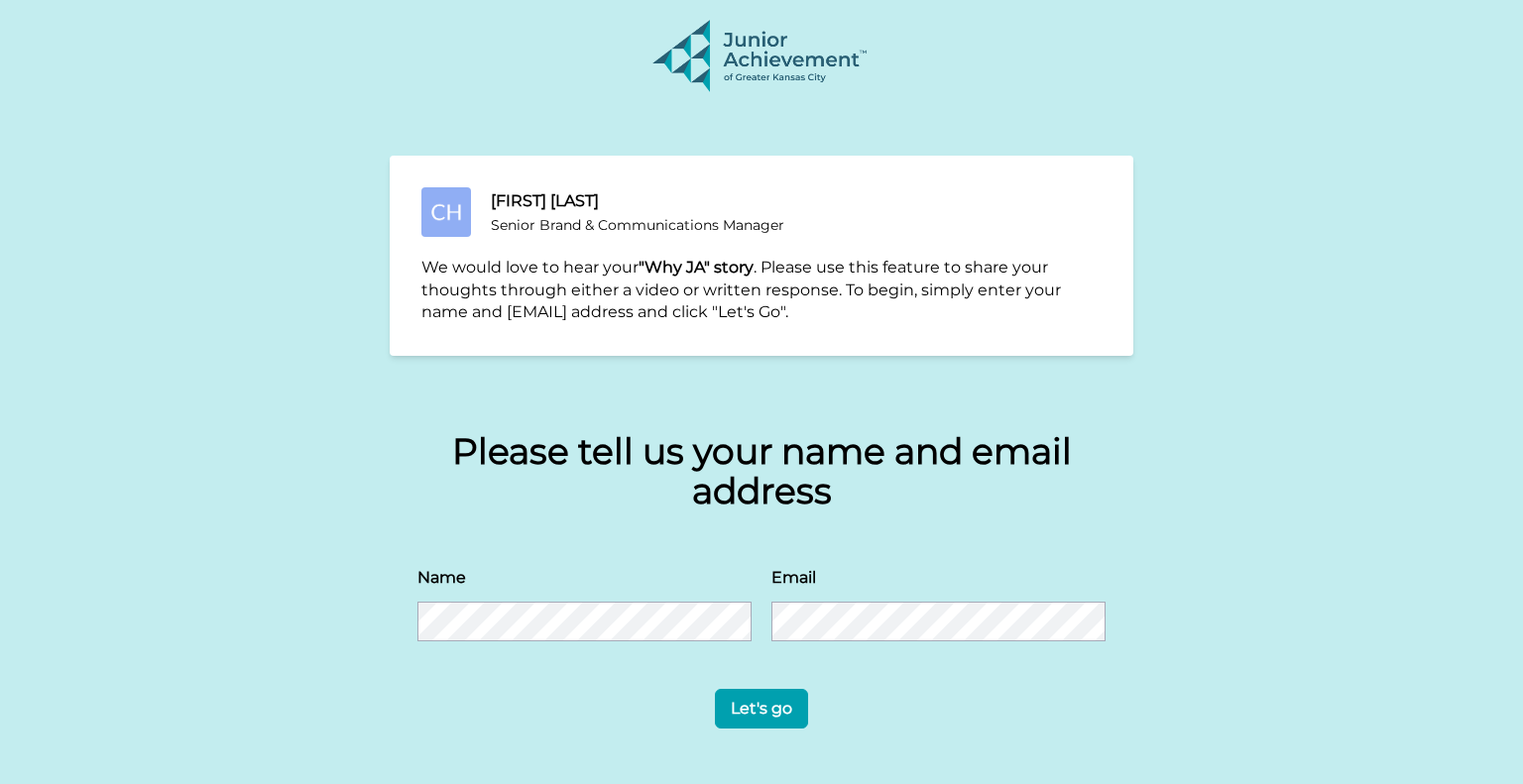 click on "Let's go" at bounding box center [762, 709] 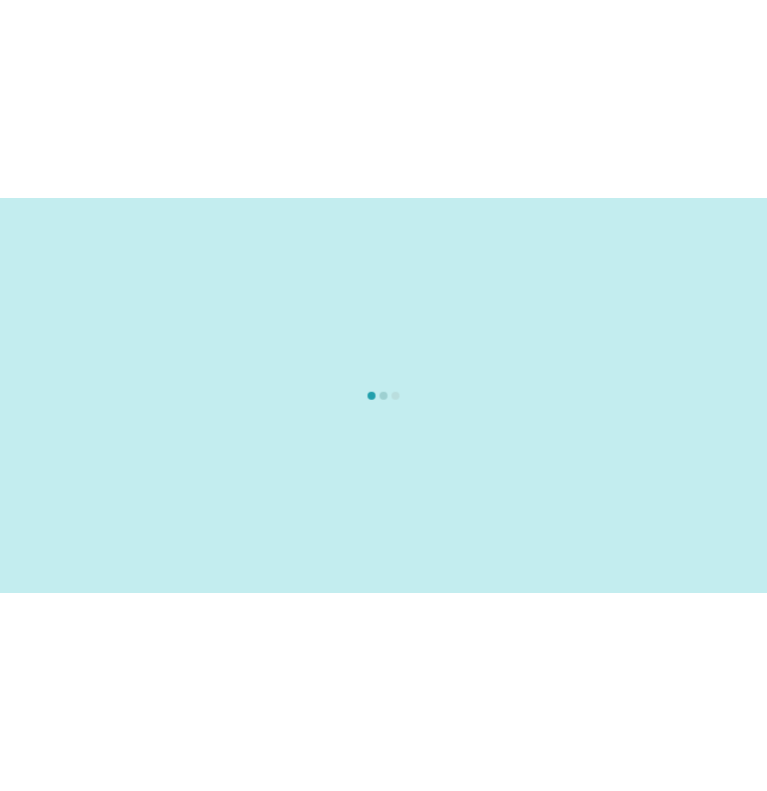 scroll, scrollTop: 0, scrollLeft: 0, axis: both 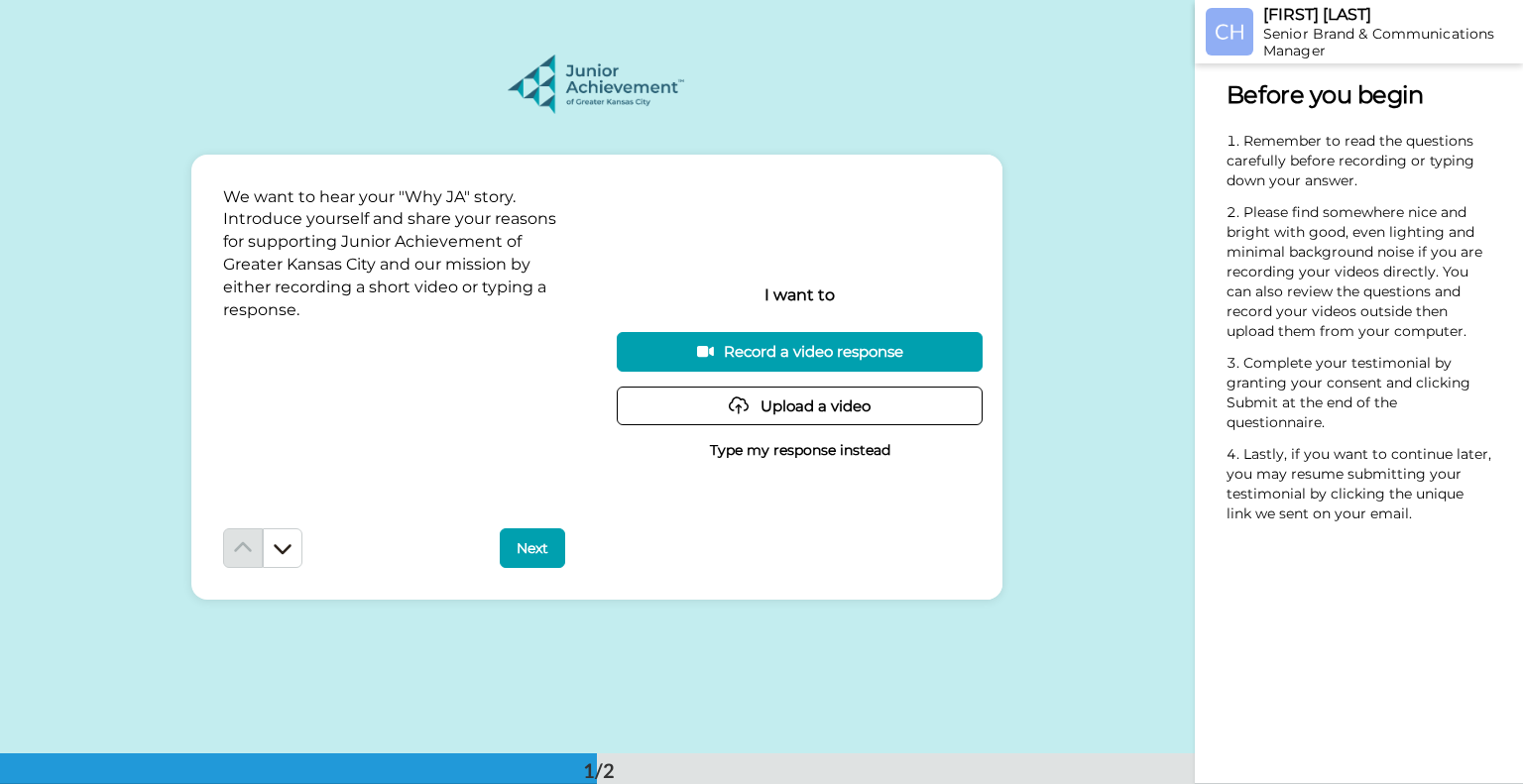 click on "Record a video response" at bounding box center (799, 351) 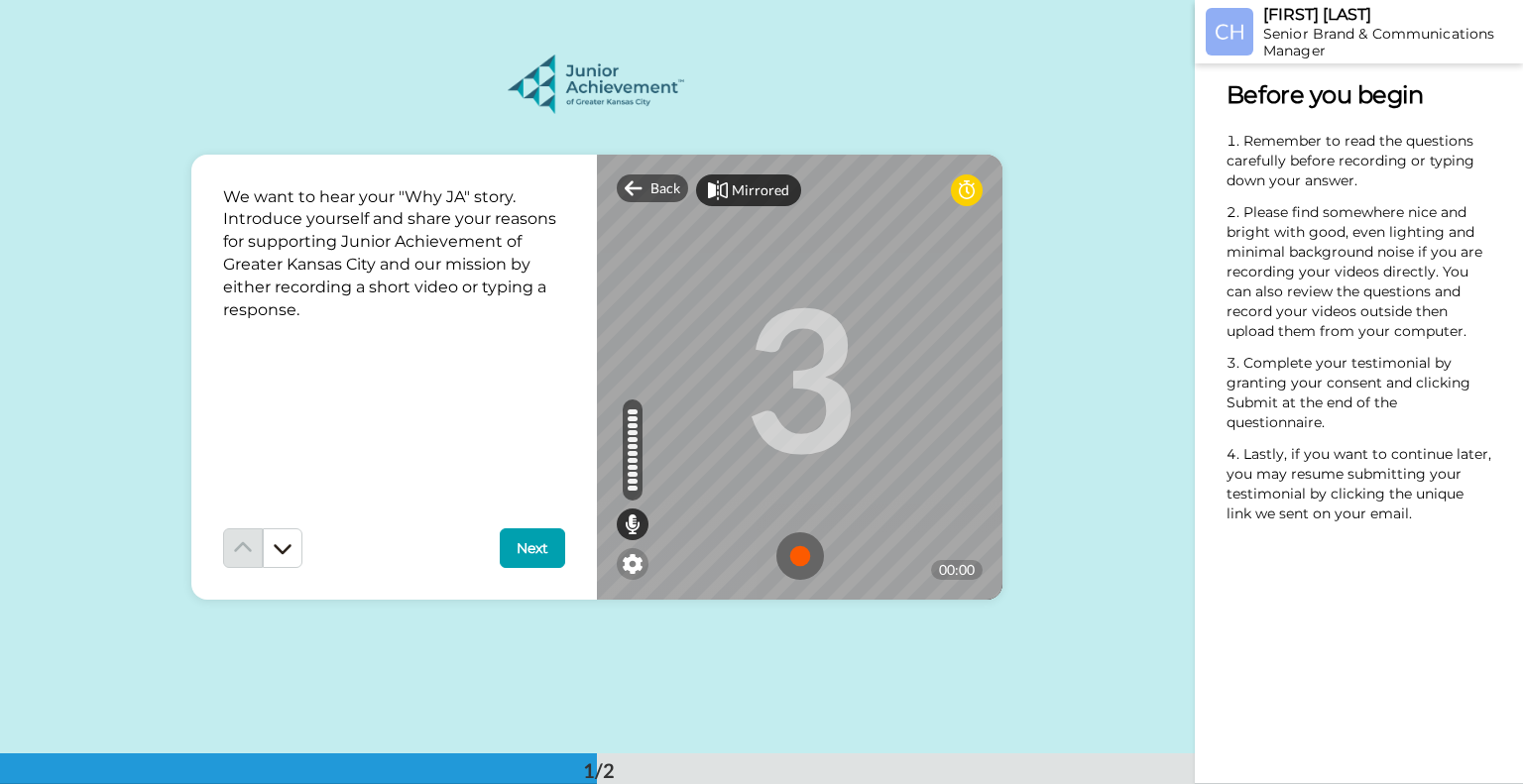 click on "Mirrored" at bounding box center (761, 190) 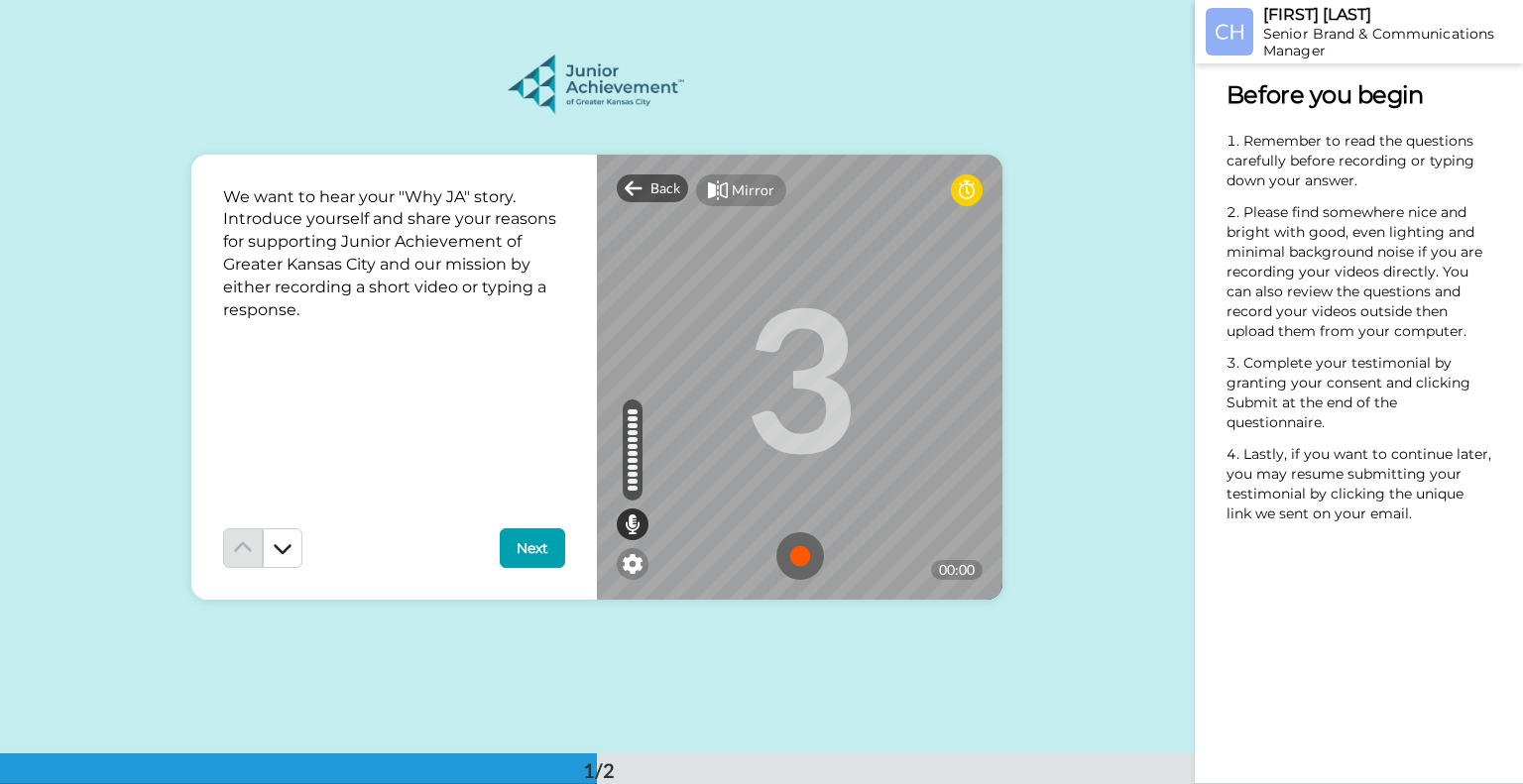 click on "Mirror" at bounding box center (753, 190) 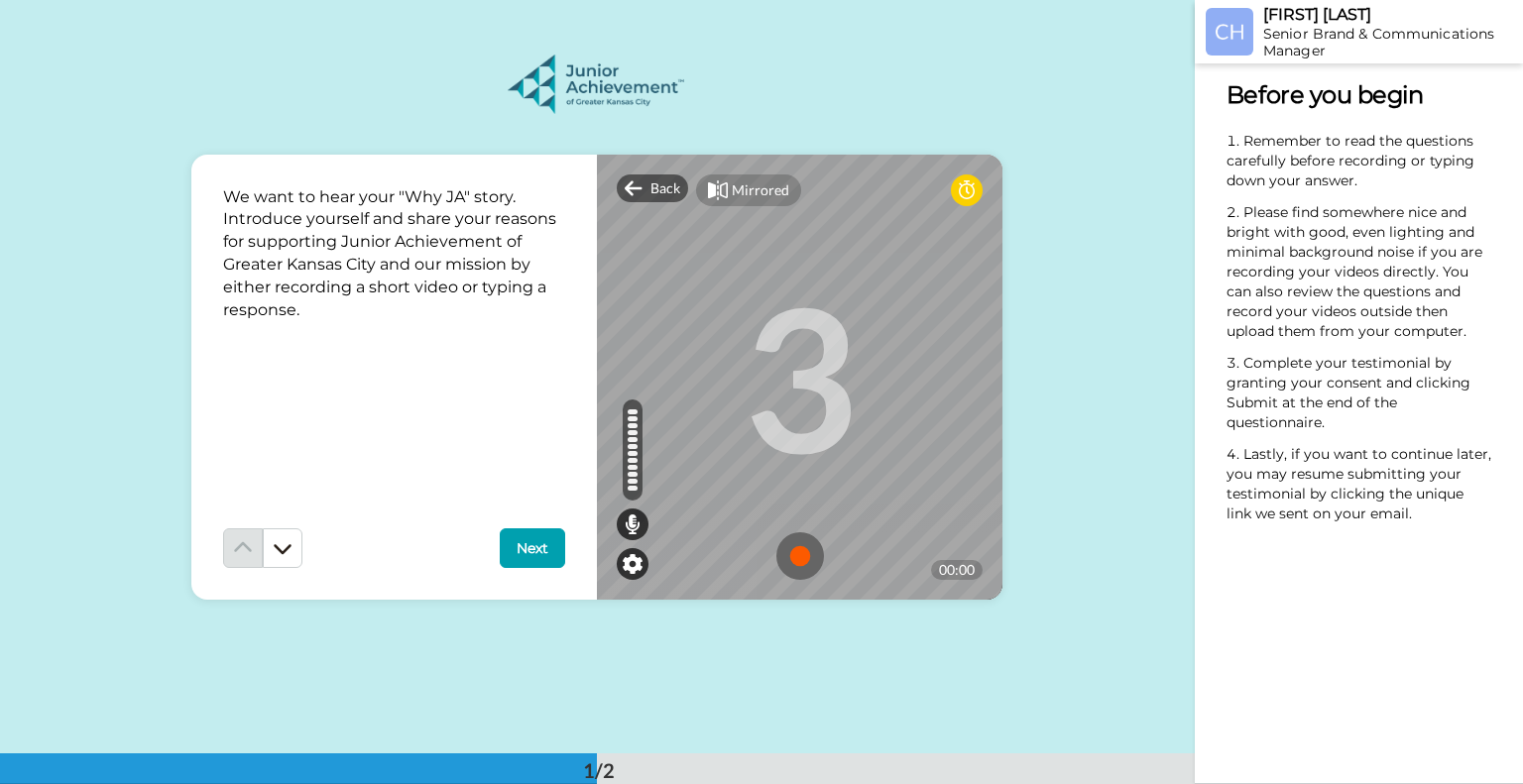 click at bounding box center [633, 564] 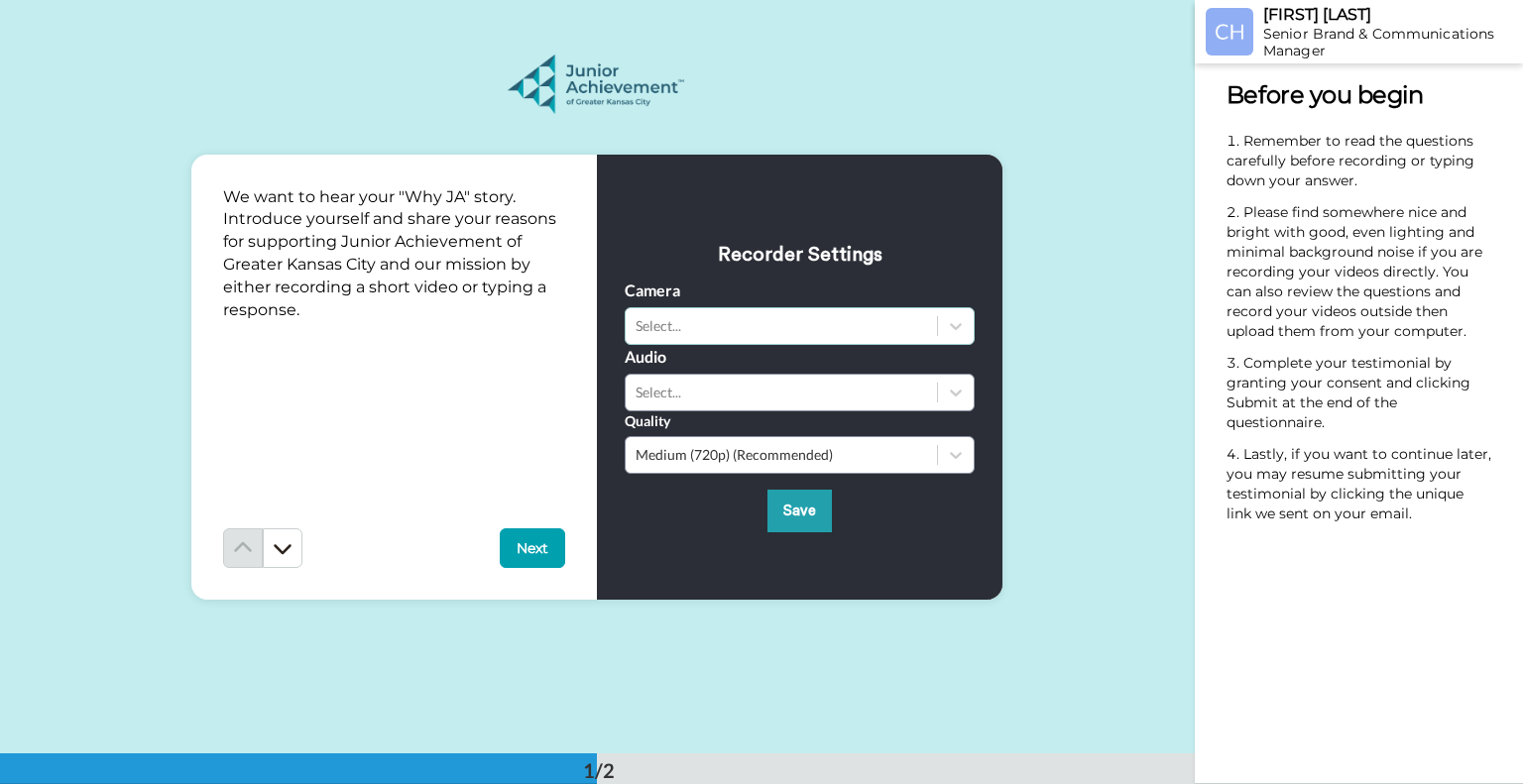 click on "Select..." at bounding box center (781, 326) 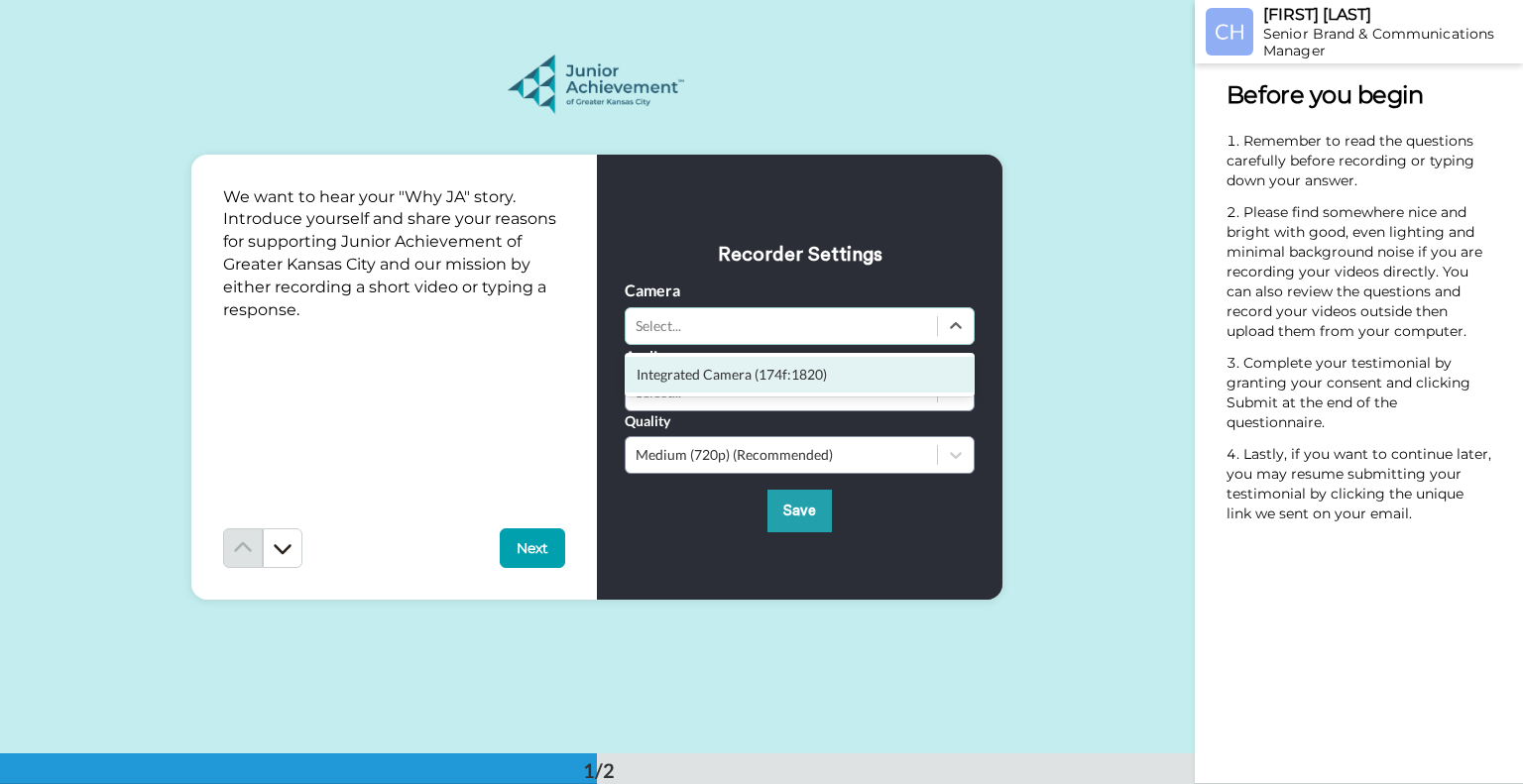 click on "Integrated Camera (174f:1820)" at bounding box center [799, 375] 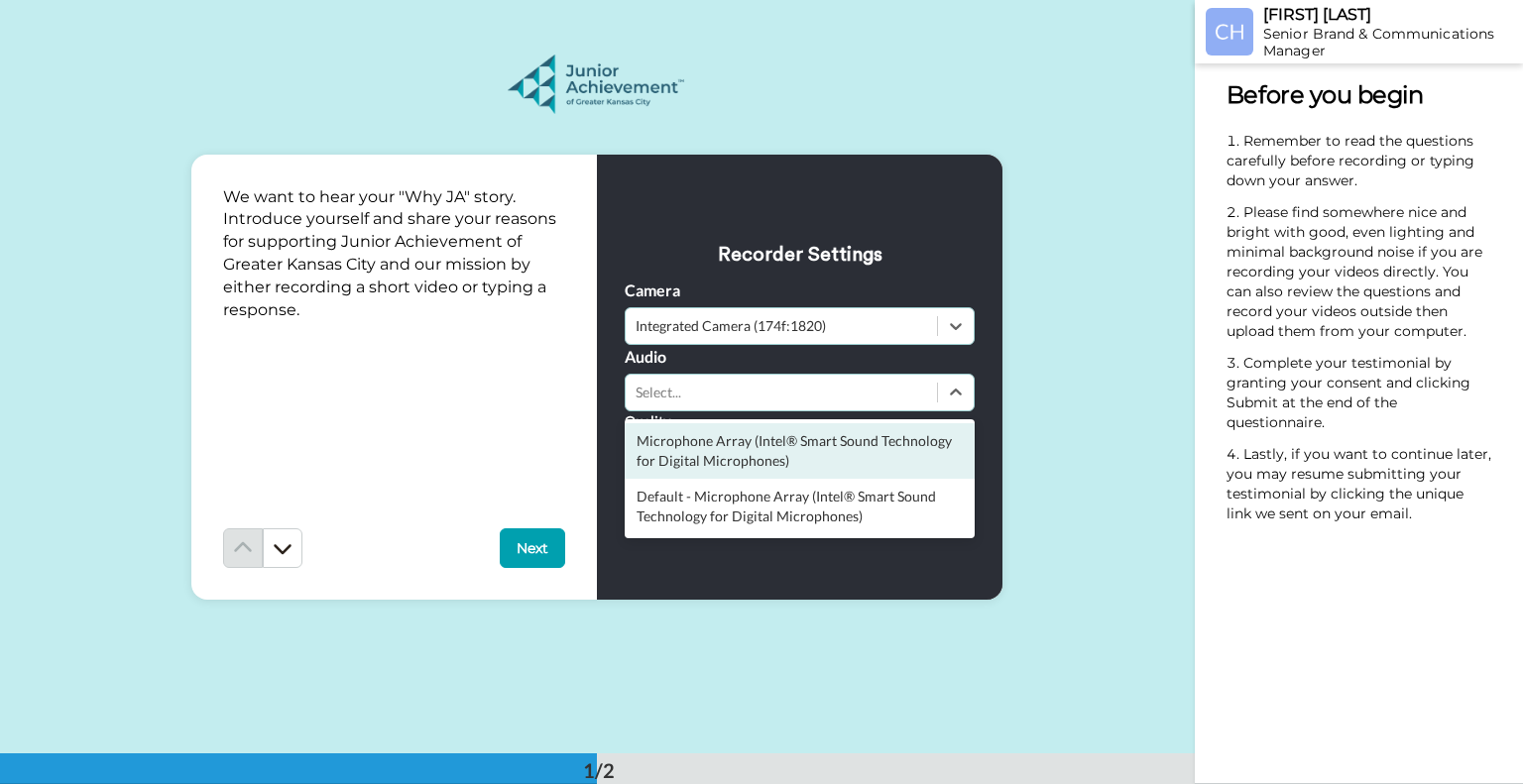 click on "Select..." at bounding box center [781, 392] 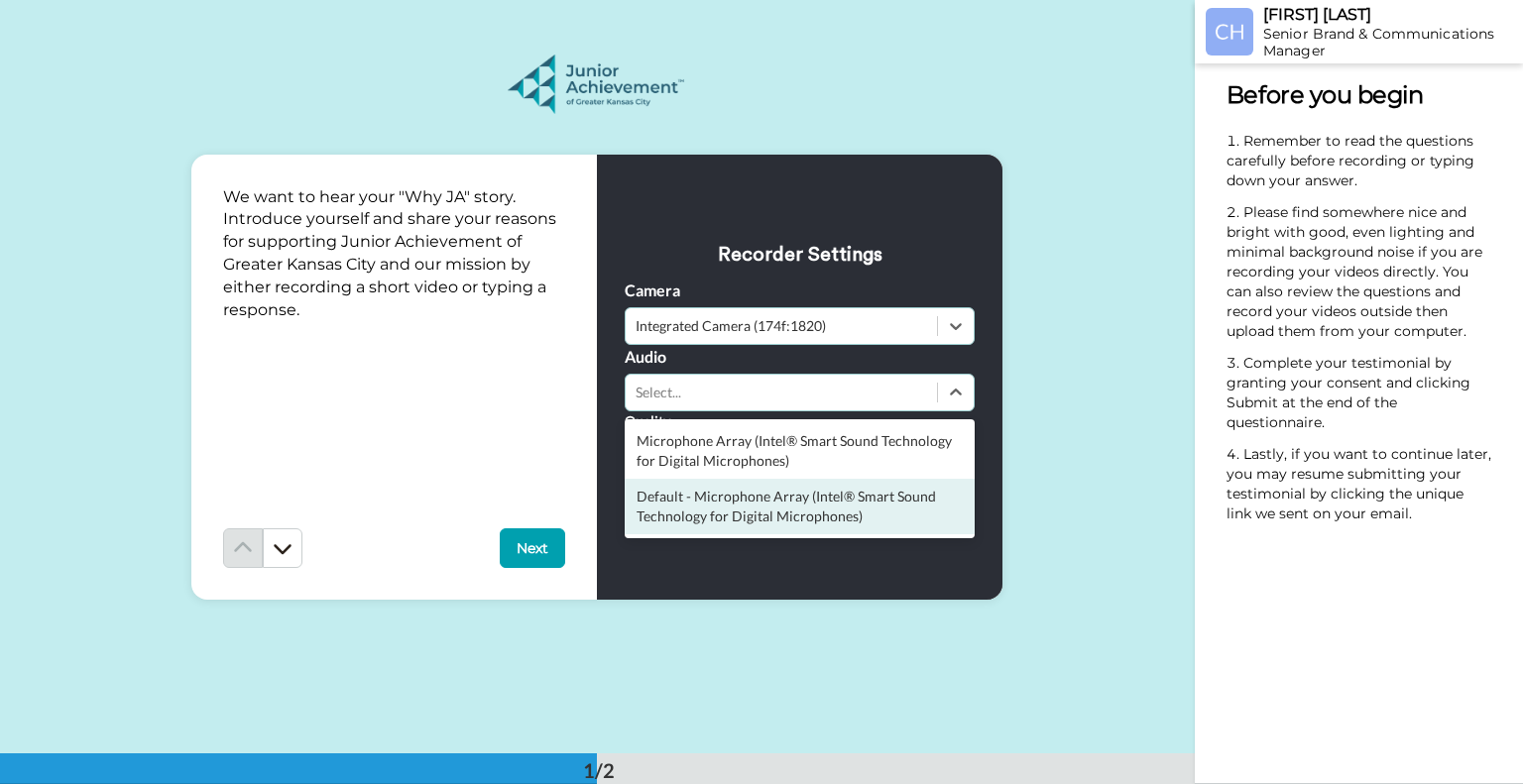 click on "Default - Microphone Array (Intel® Smart Sound Technology for Digital Microphones)" at bounding box center [799, 506] 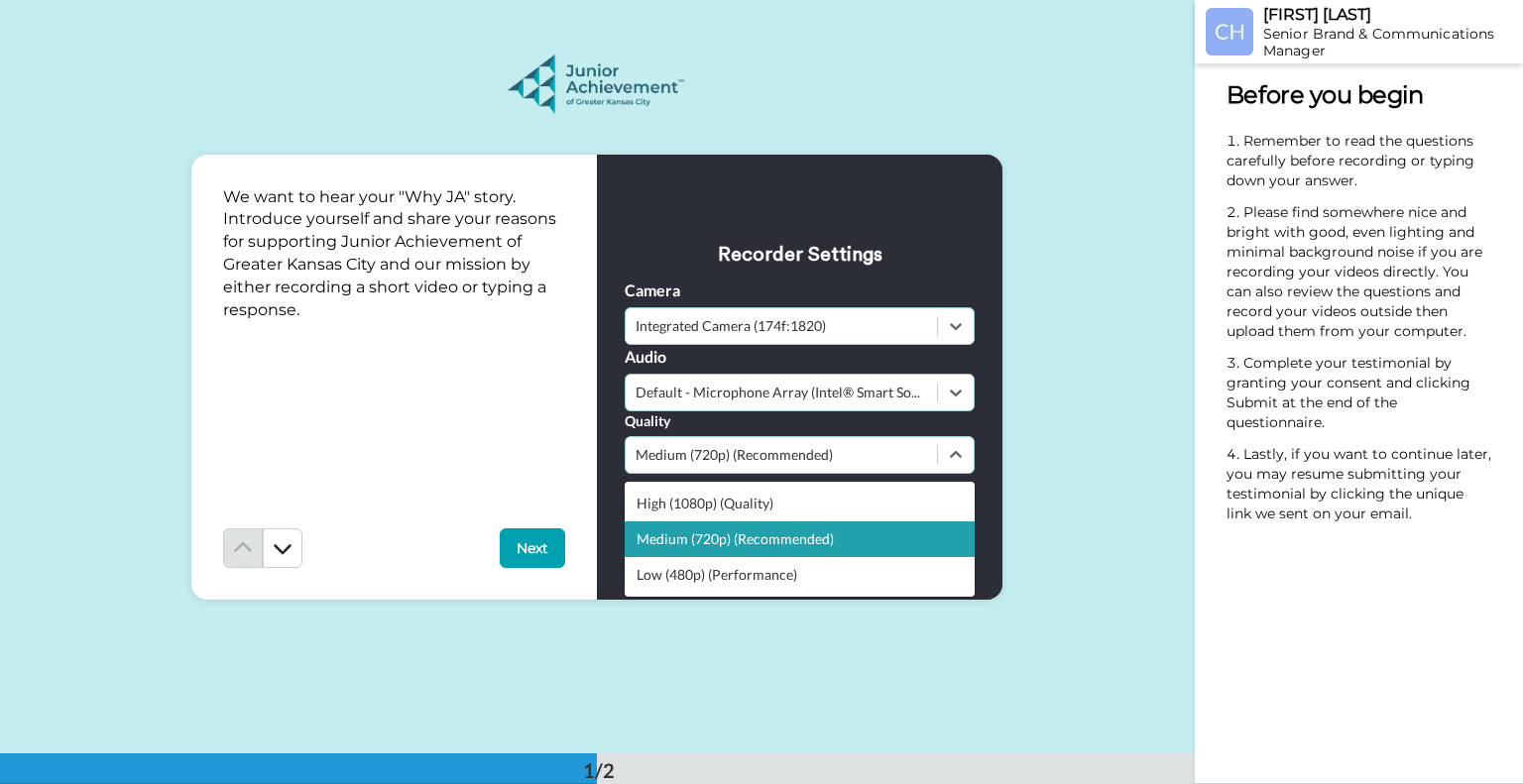 click on "Medium (720p) (Recommended)" at bounding box center (781, 455) 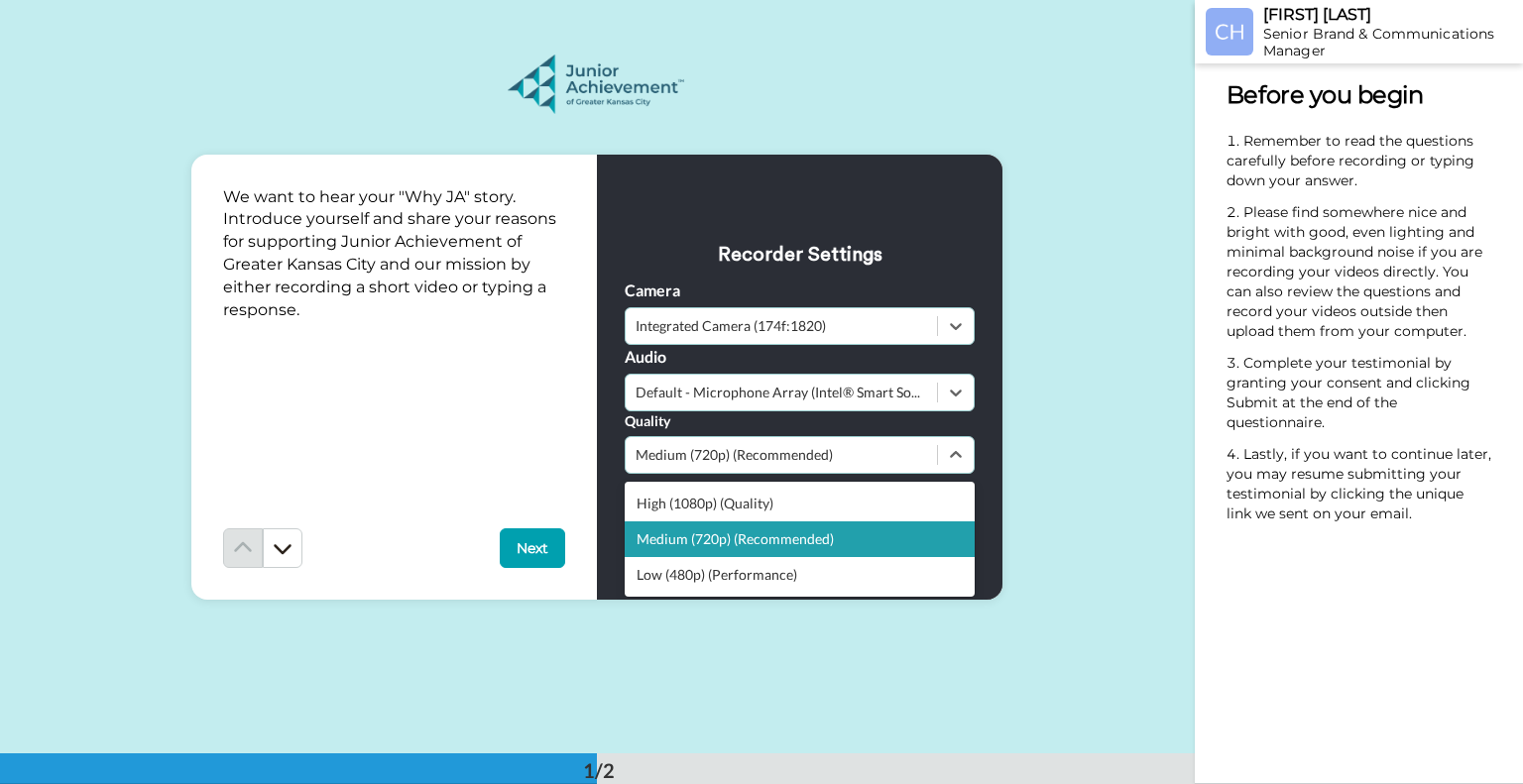 click on "Medium (720p) (Recommended)" at bounding box center [799, 539] 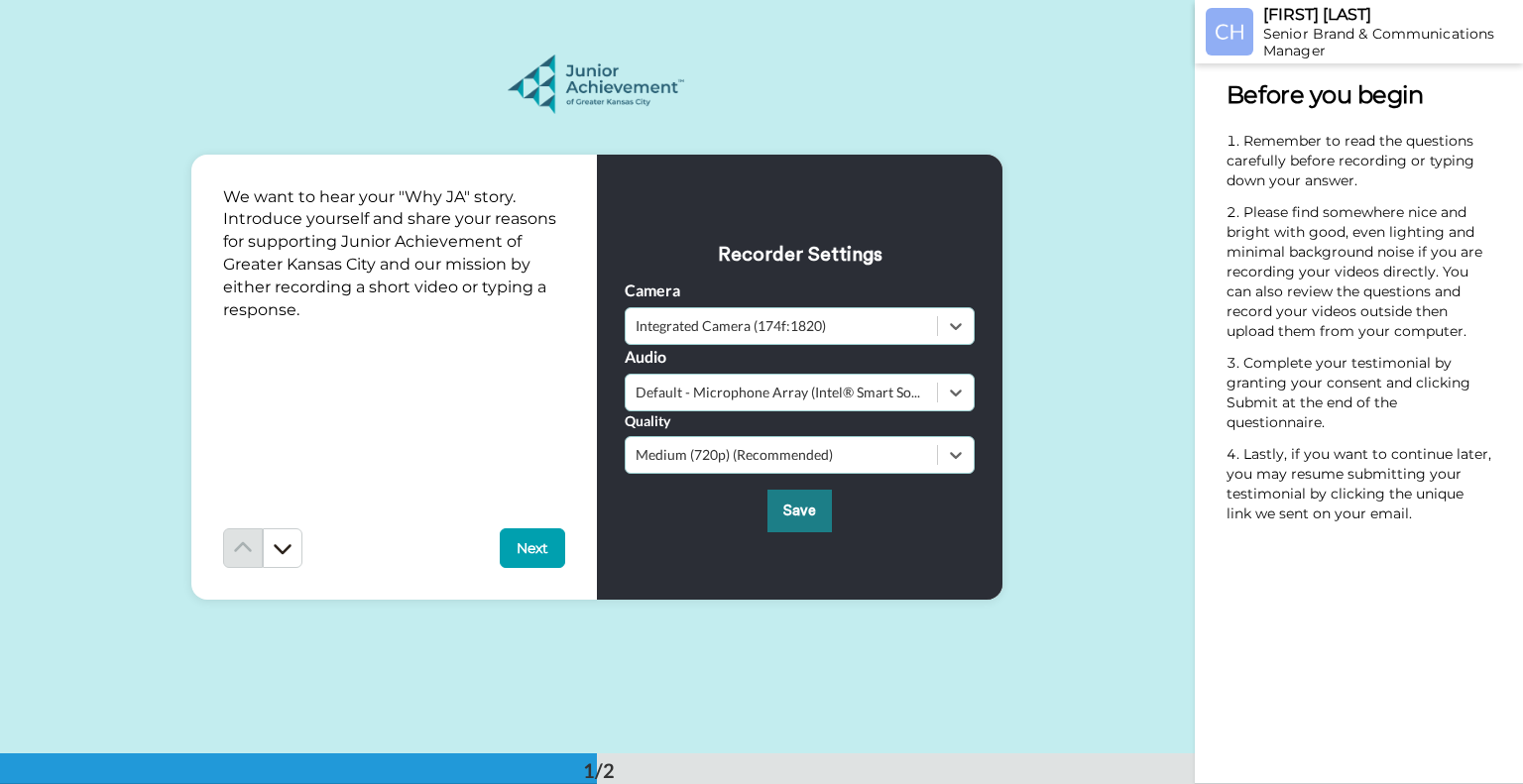 click on "Save" at bounding box center [799, 510] 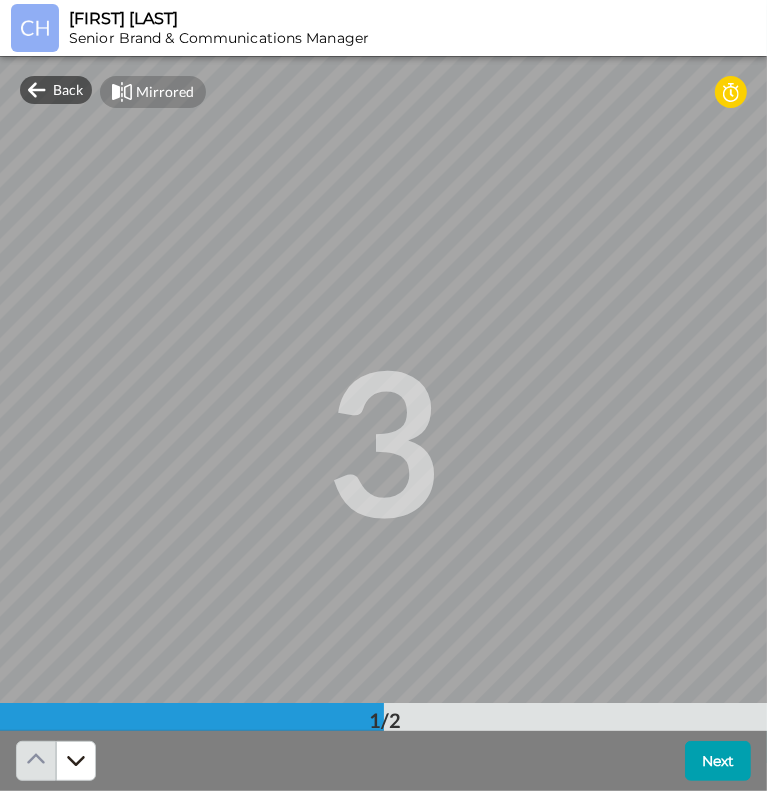 click on "Next" at bounding box center [718, 761] 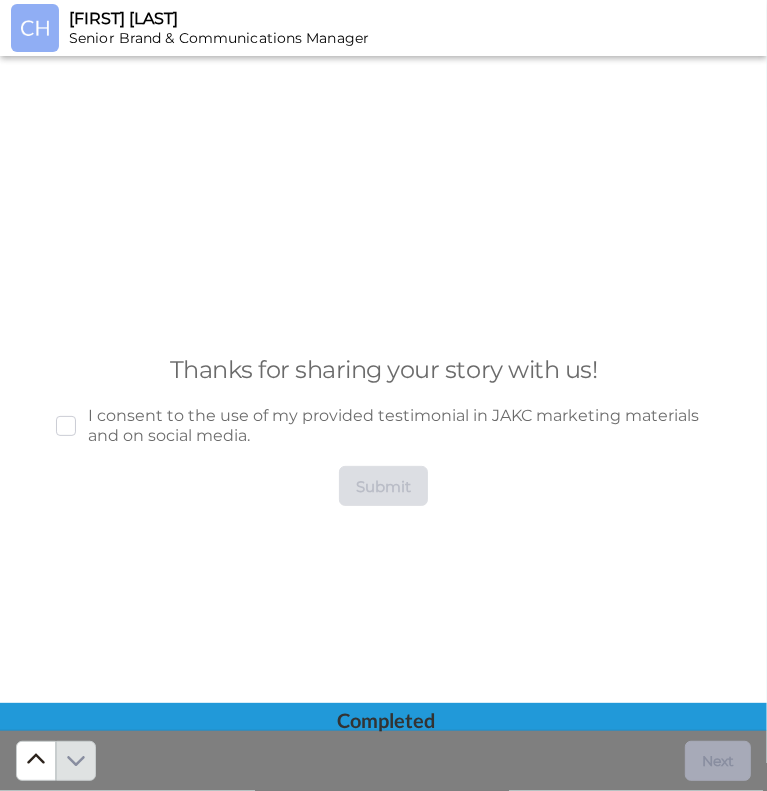 scroll, scrollTop: 647, scrollLeft: 0, axis: vertical 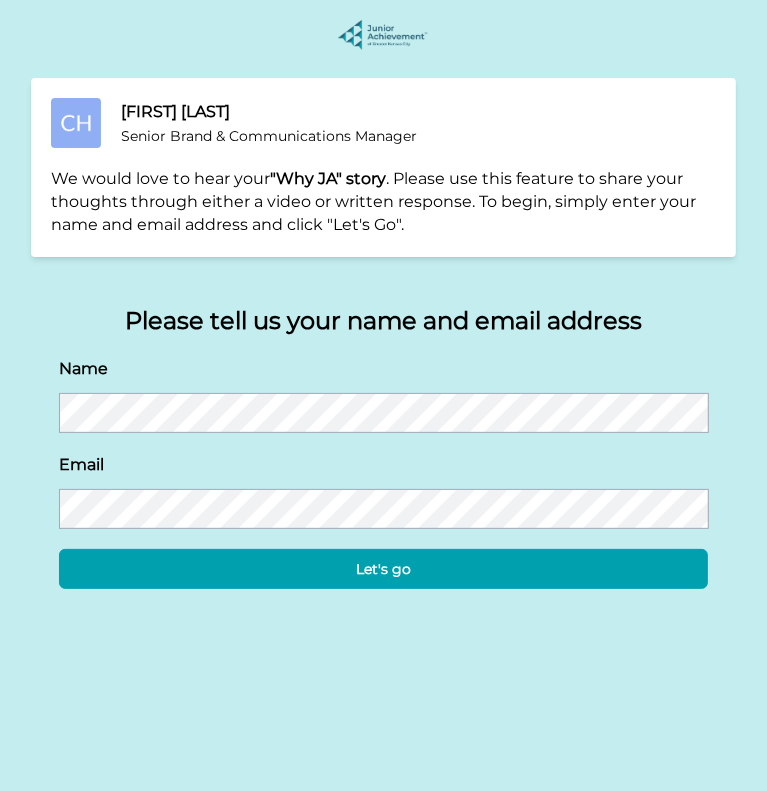 click on "Let's go" at bounding box center (384, 569) 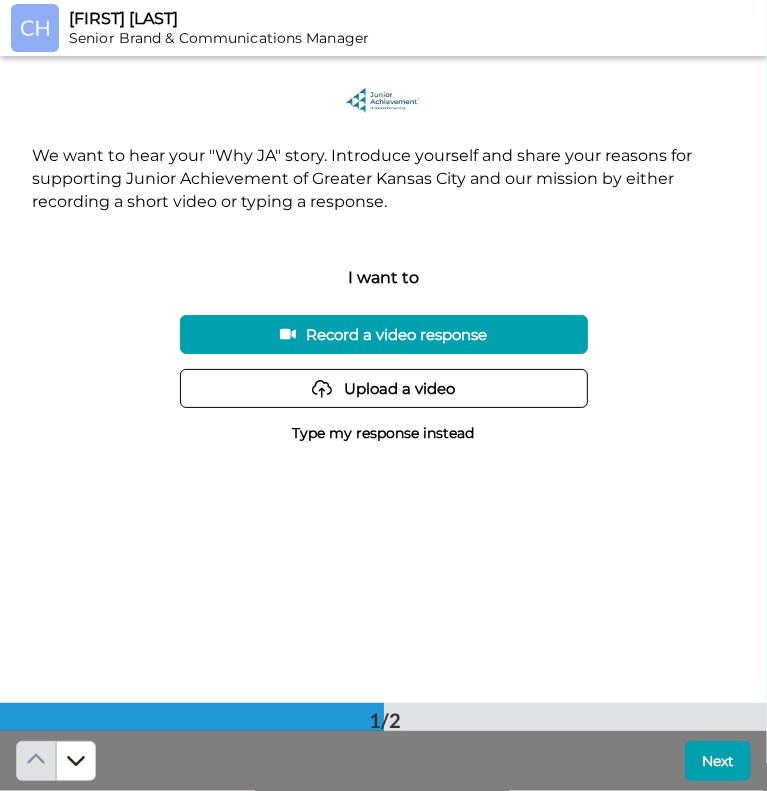 click on "Record a video response" at bounding box center [384, 334] 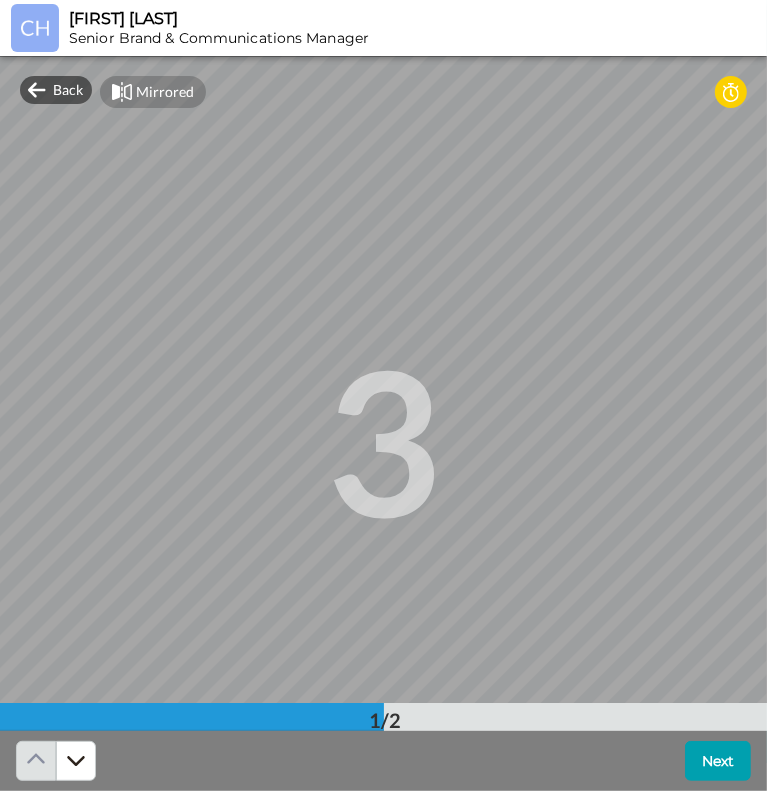 click on "3" at bounding box center [384, 440] 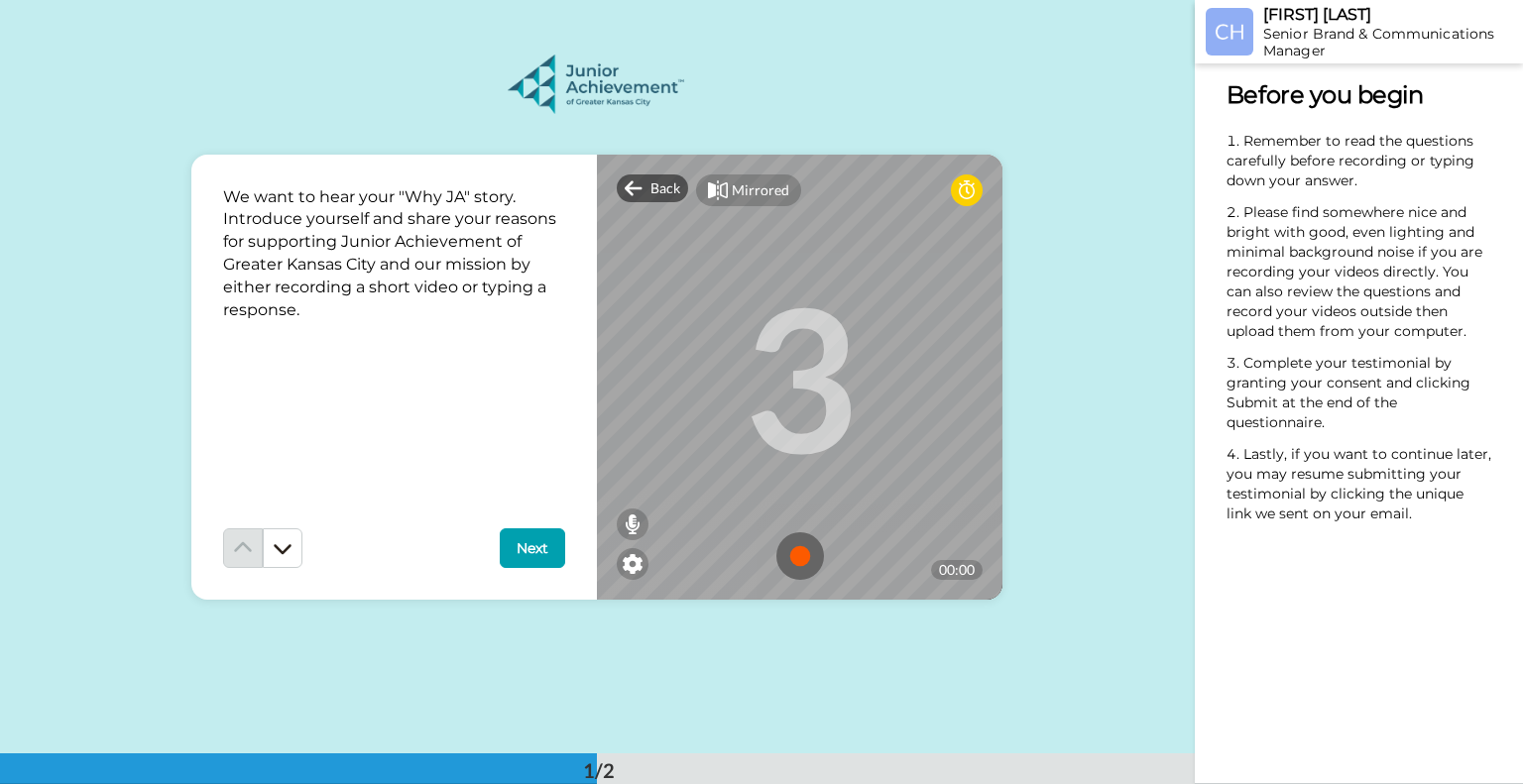 click at bounding box center [800, 556] 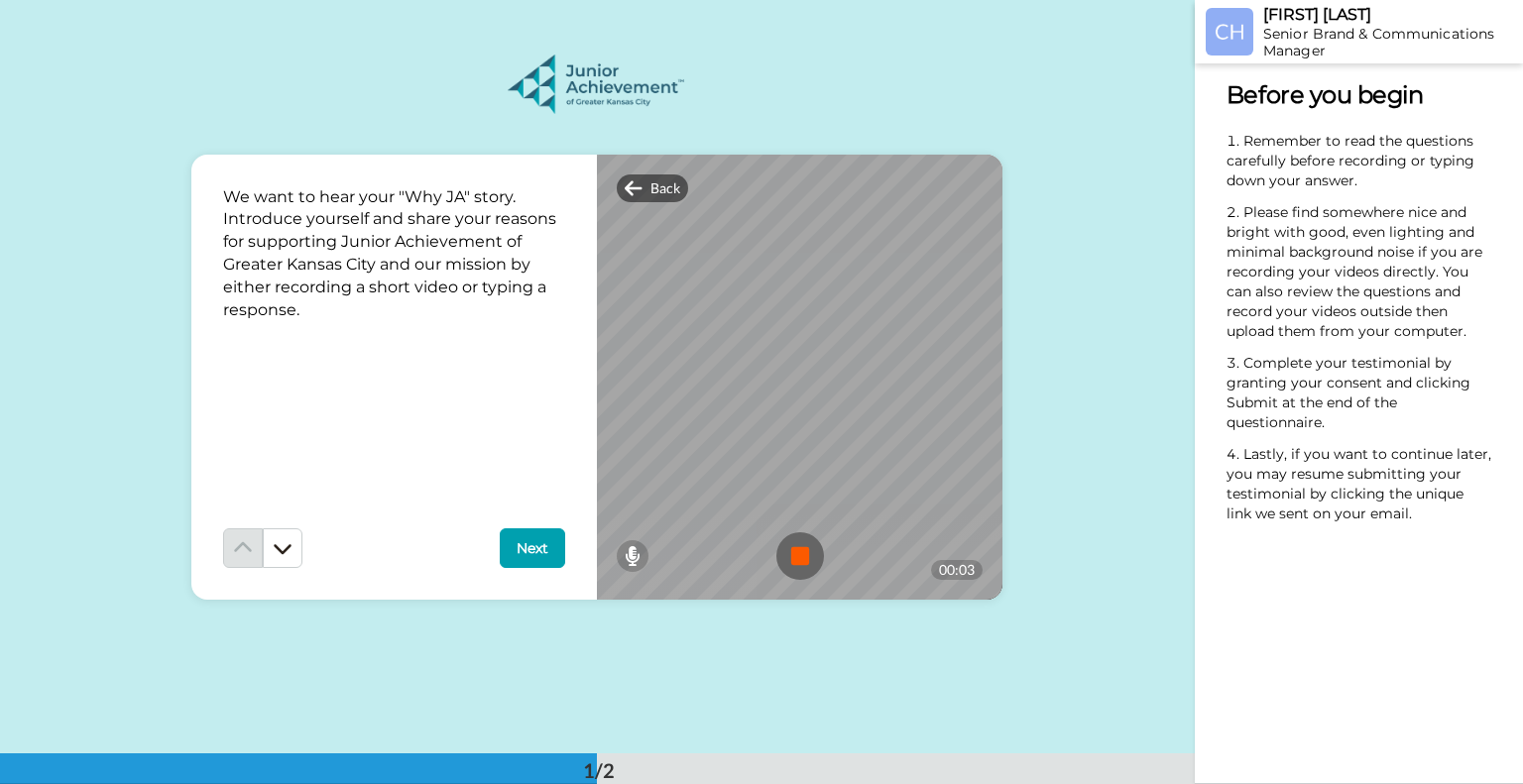 click at bounding box center (800, 556) 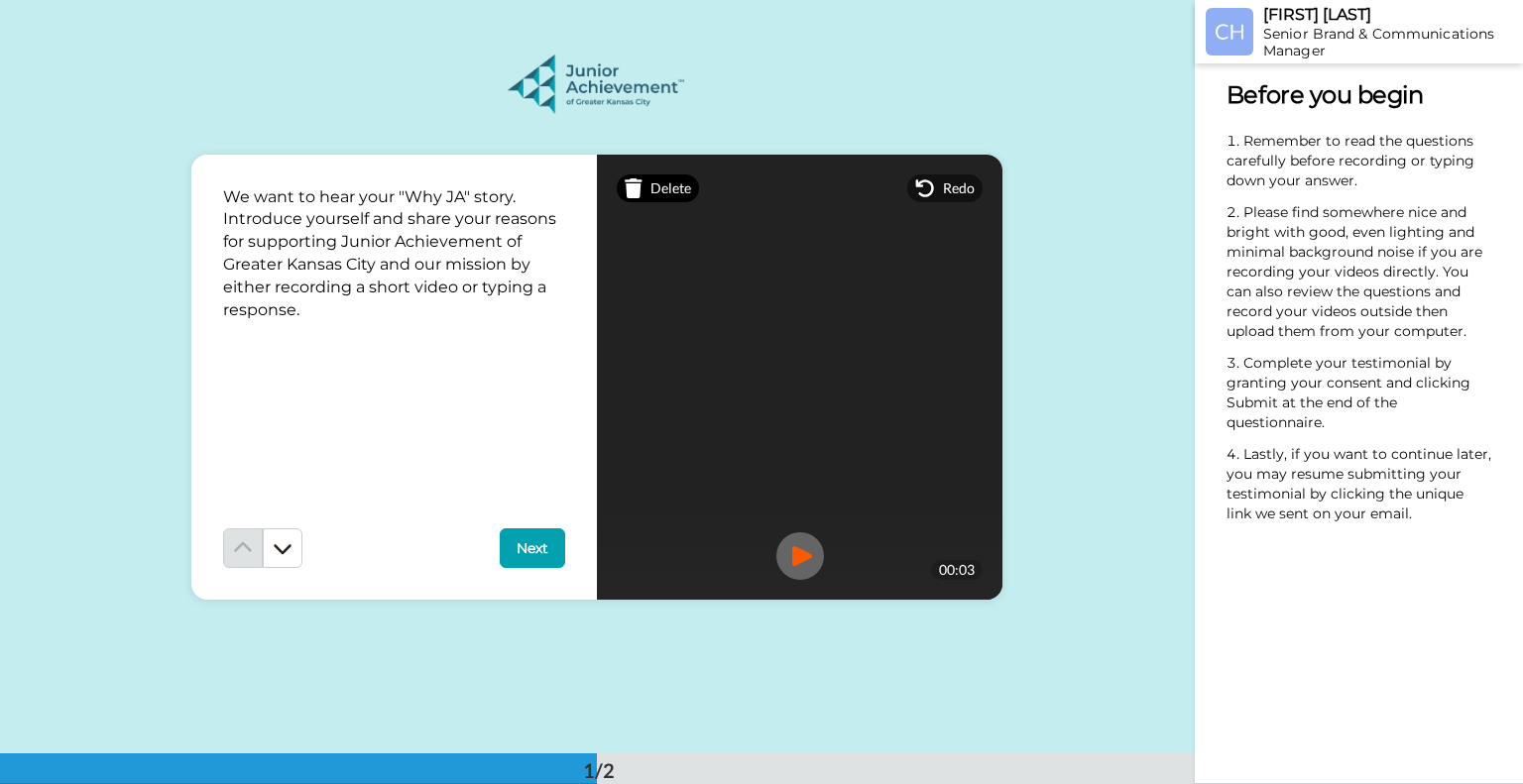 click on "Delete" at bounding box center (670, 188) 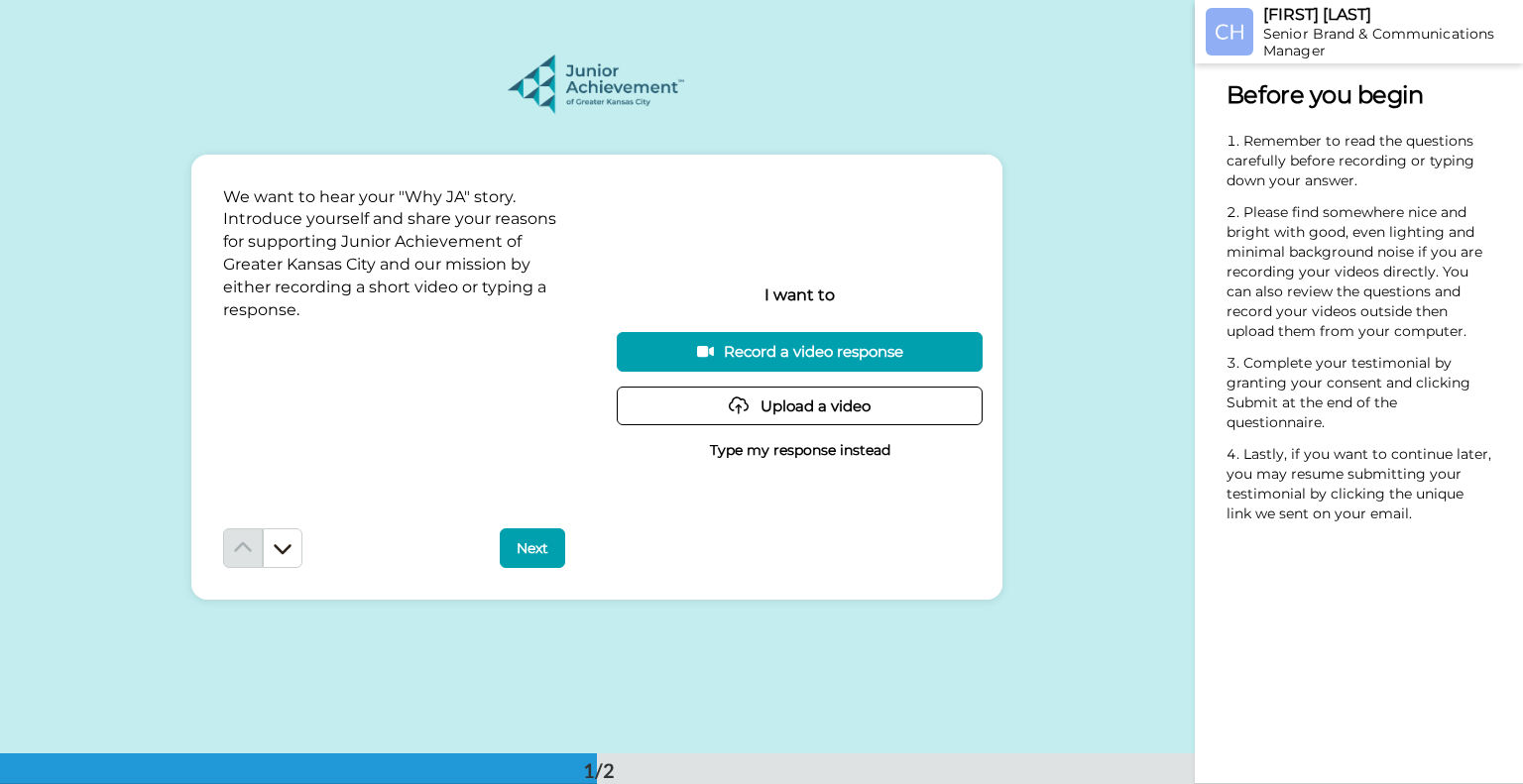 click on "Record a video response" at bounding box center (799, 351) 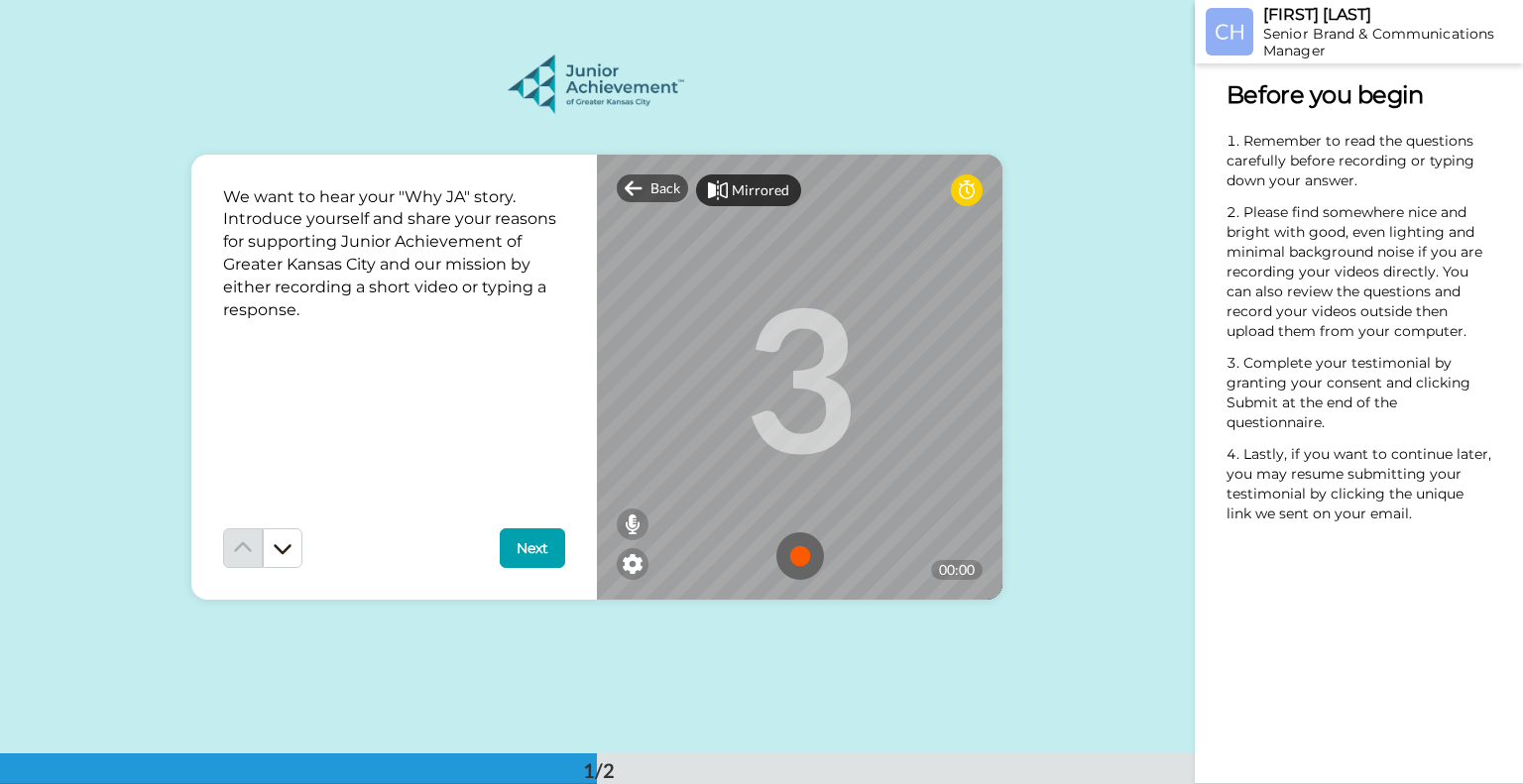 click on "Mirrored" at bounding box center (761, 190) 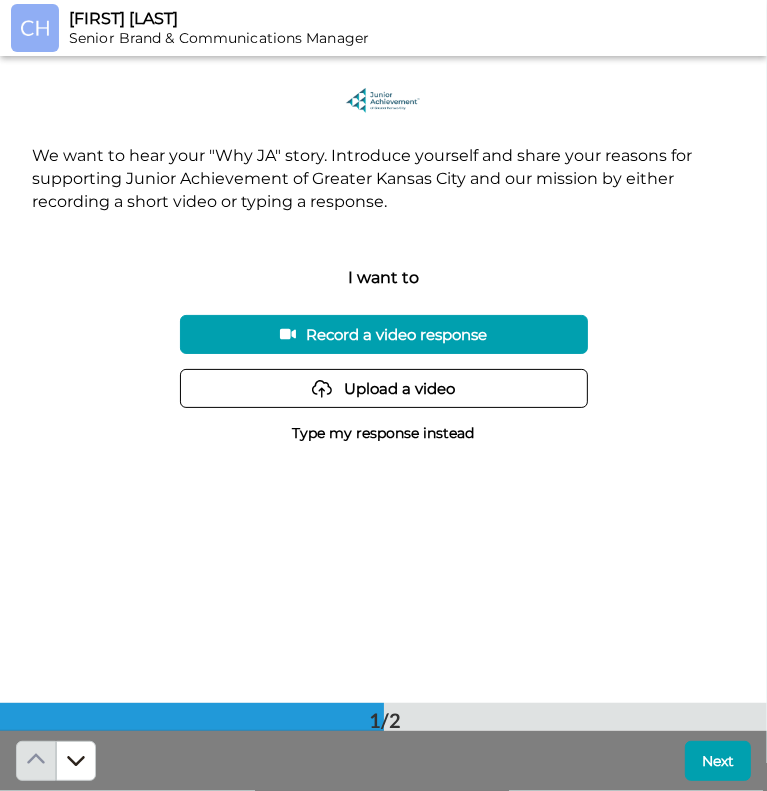 click on "Record a video response" at bounding box center [384, 334] 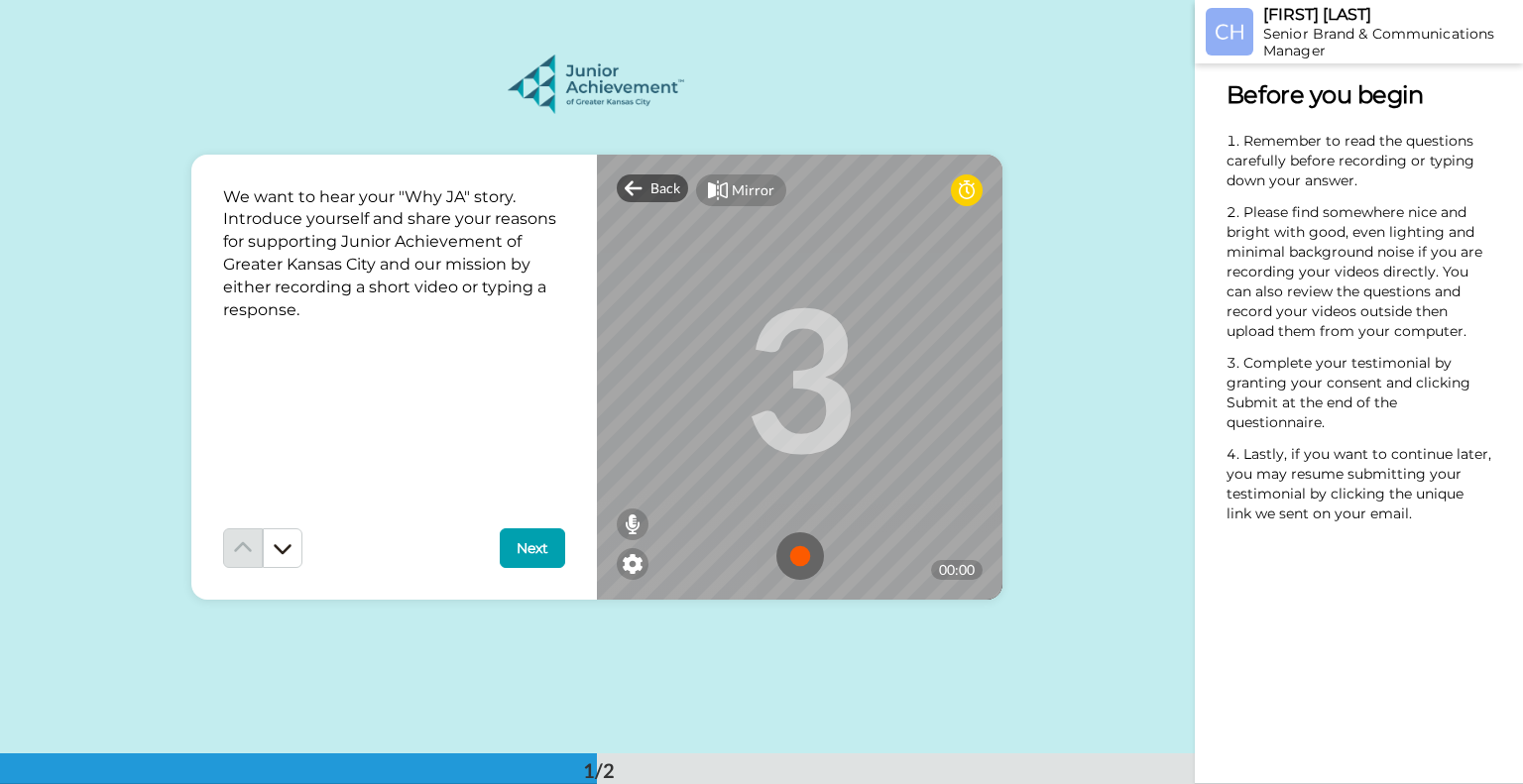 click at bounding box center [718, 190] 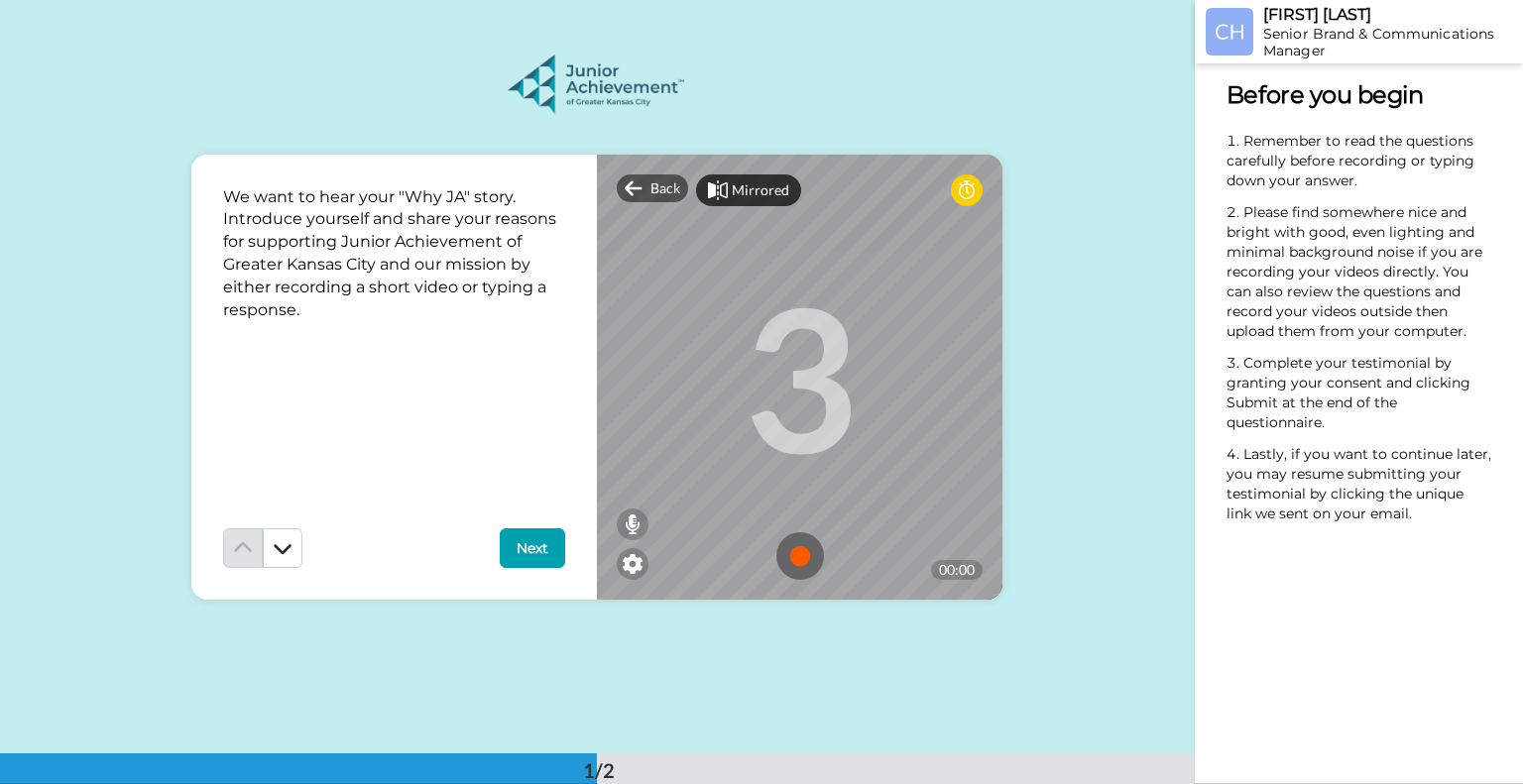 click at bounding box center (718, 190) 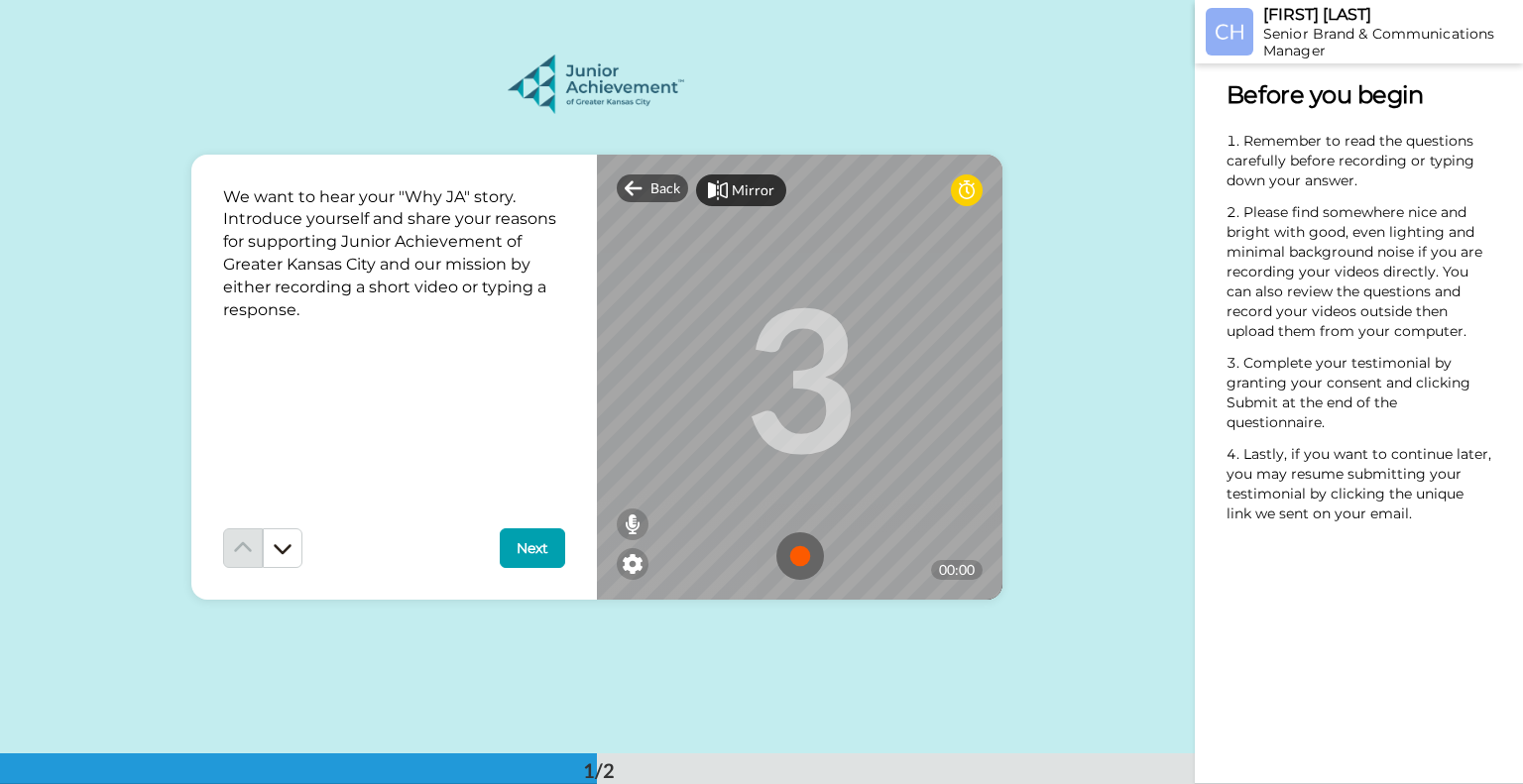click at bounding box center (800, 556) 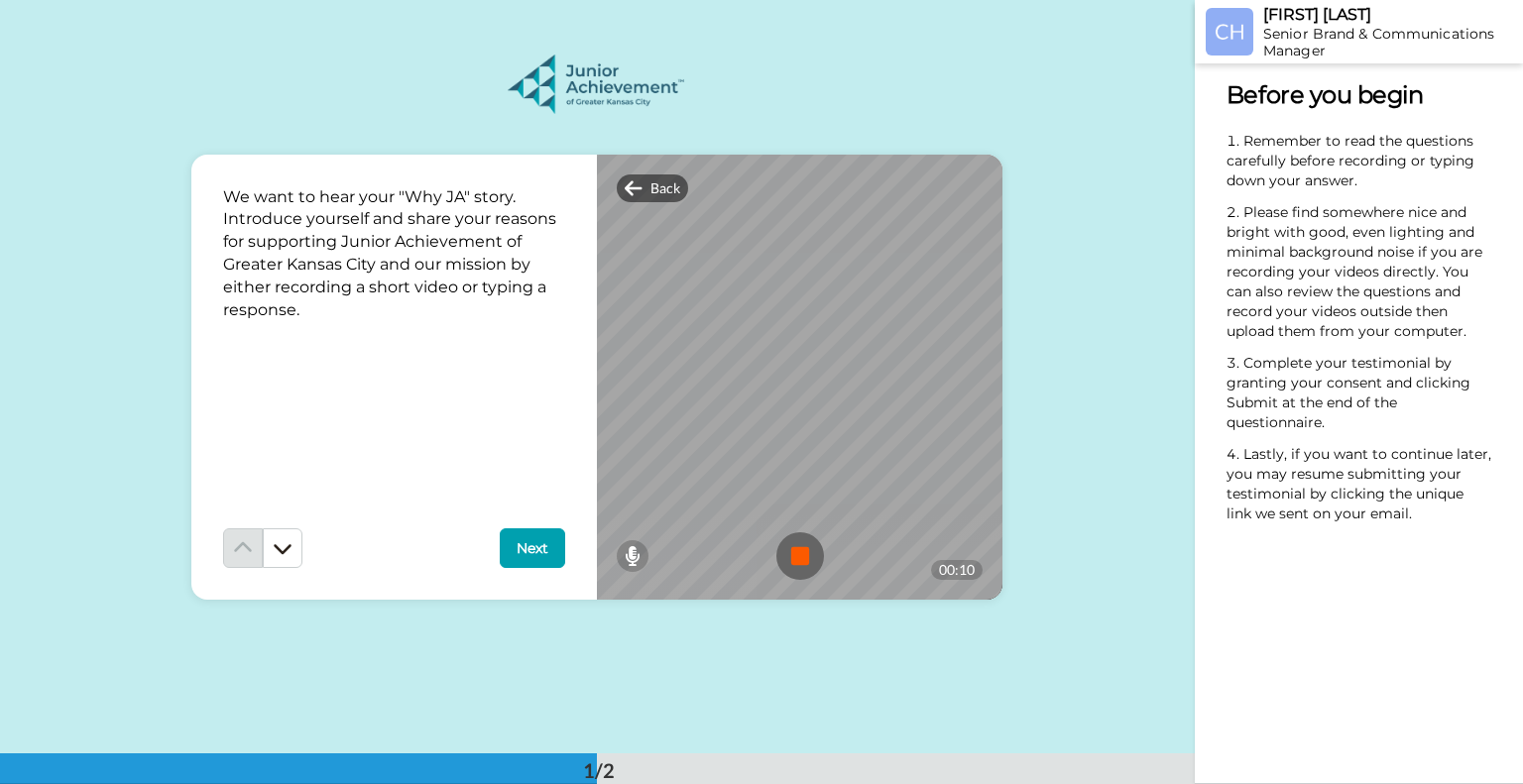 click at bounding box center (800, 556) 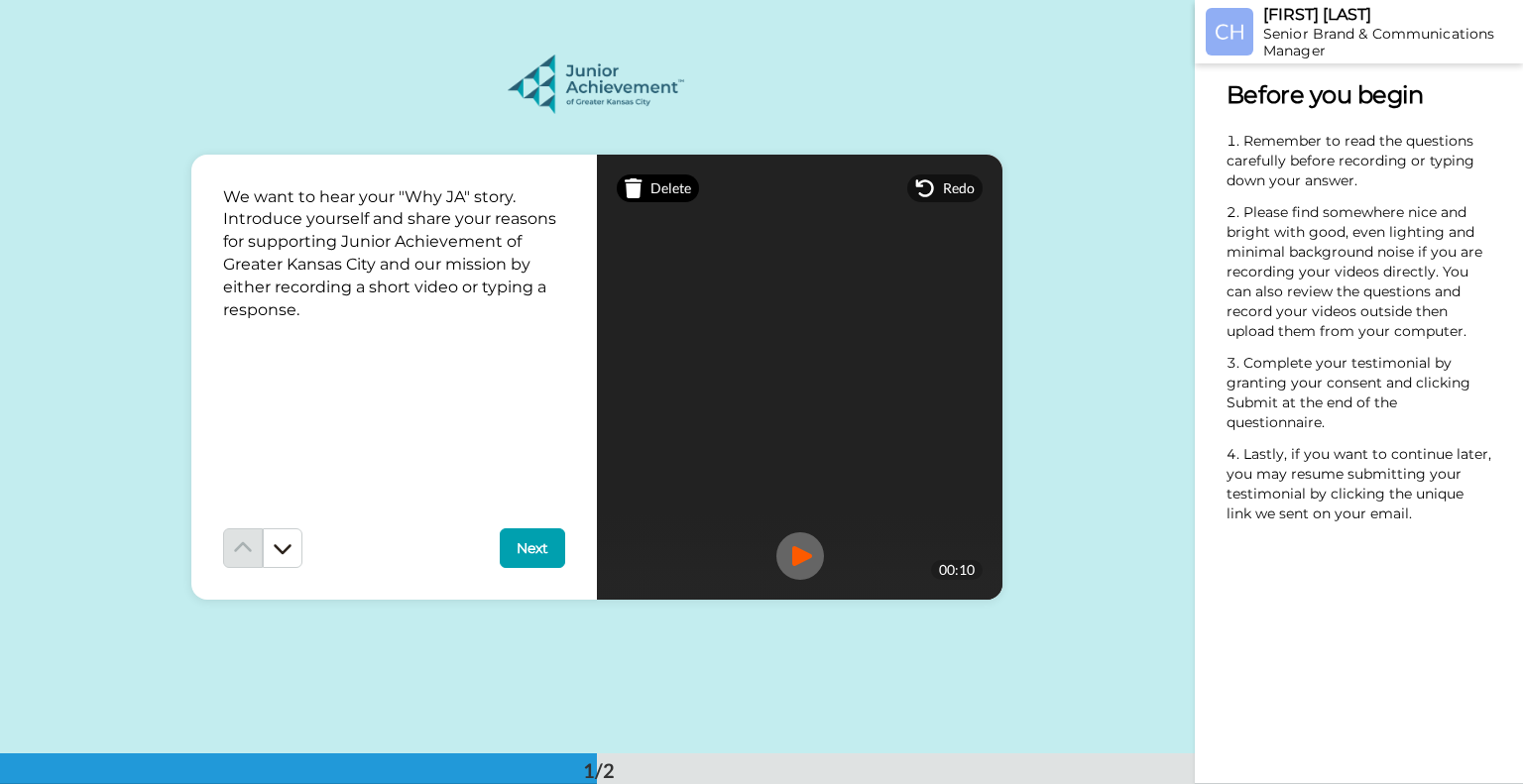click on "Delete" at bounding box center [657, 188] 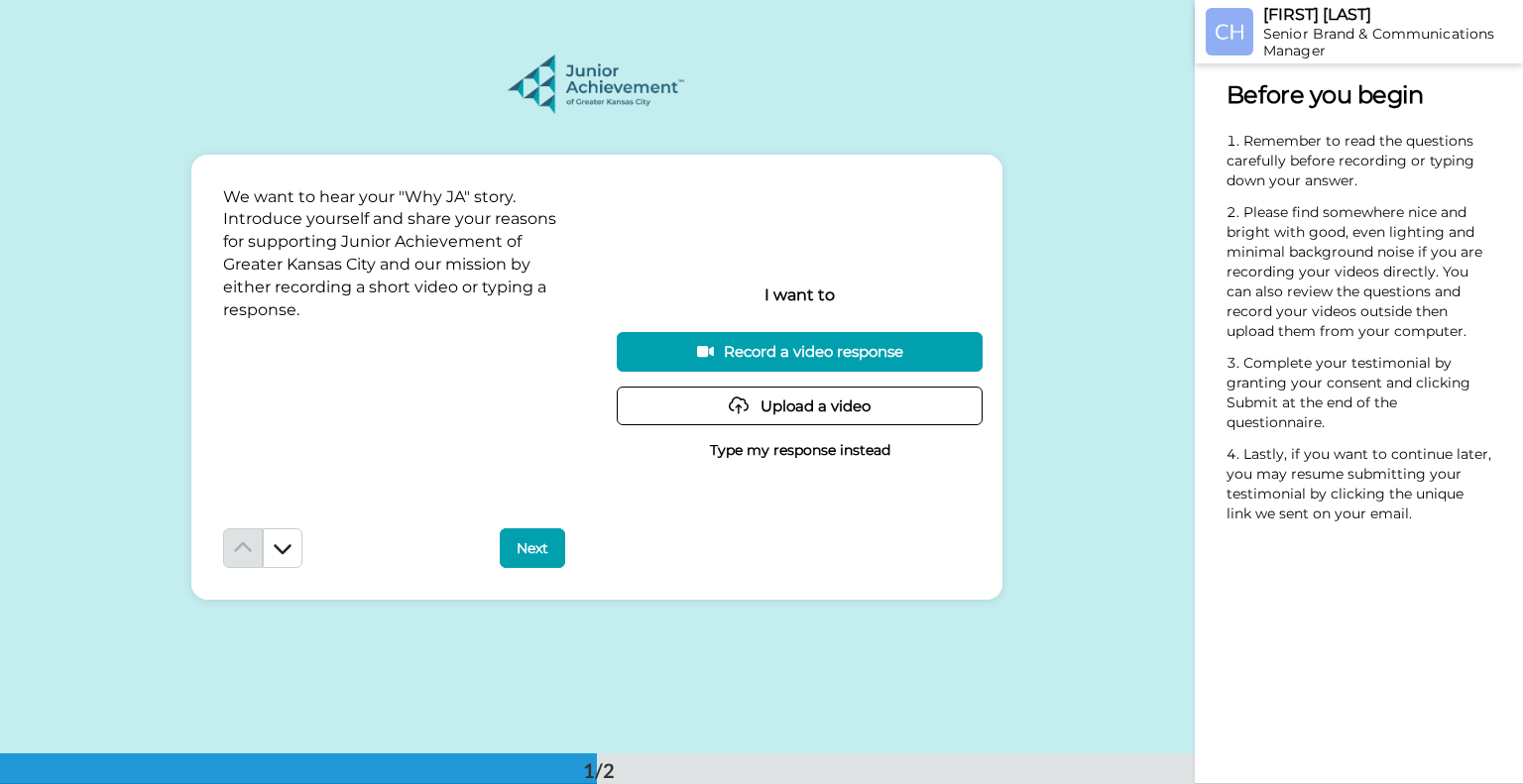 click on "Record a video response" at bounding box center [799, 351] 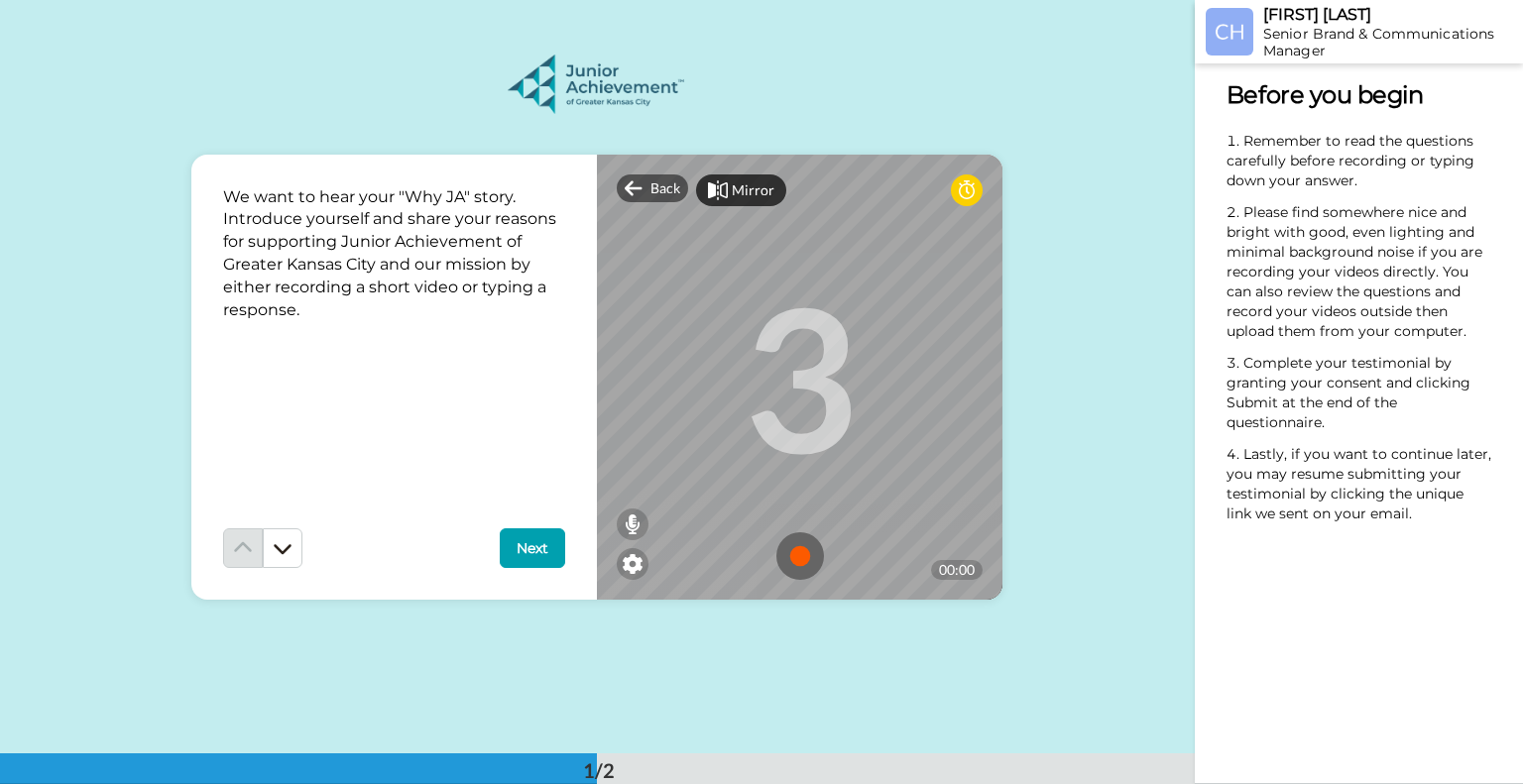 click at bounding box center [800, 556] 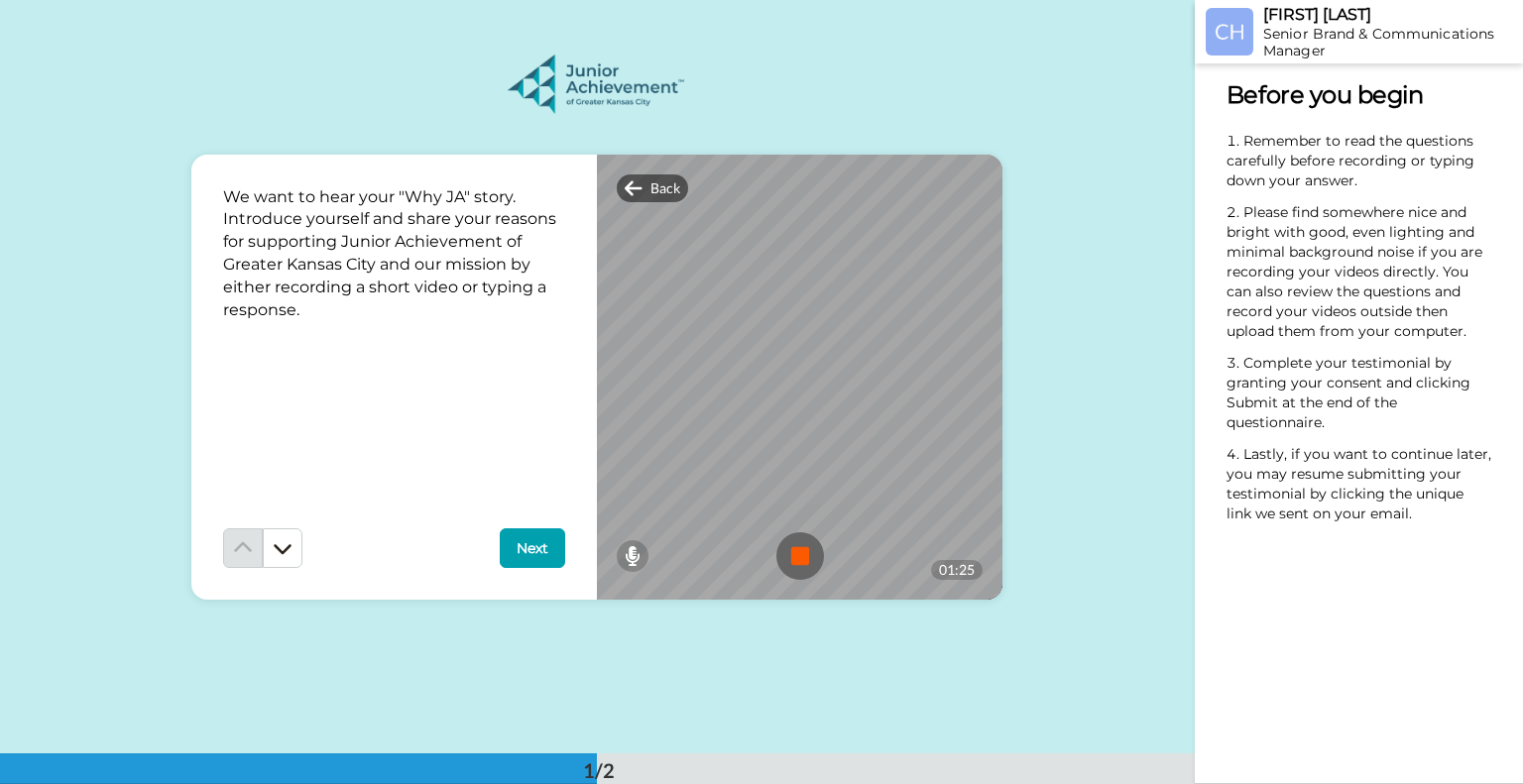 click at bounding box center [800, 556] 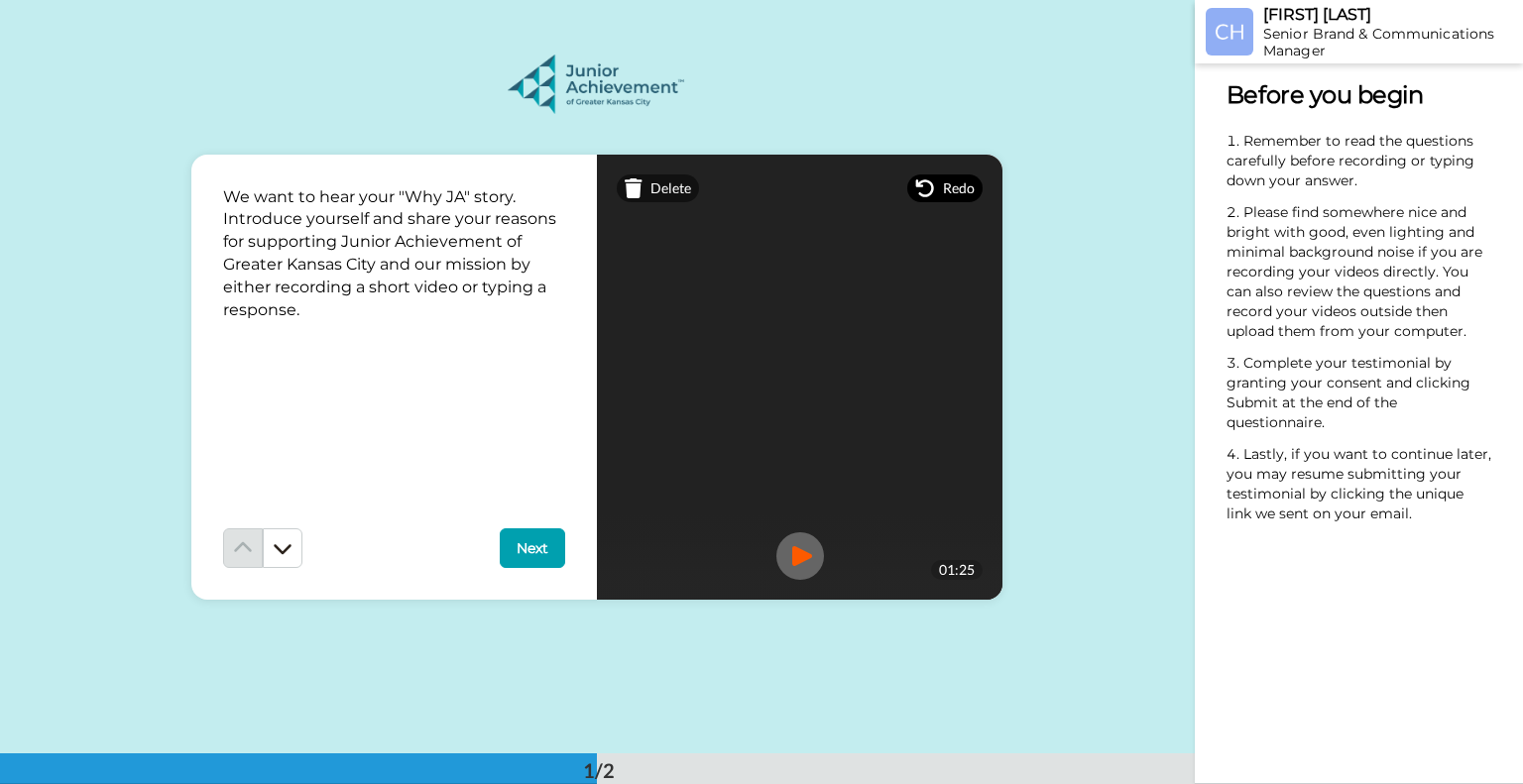 click 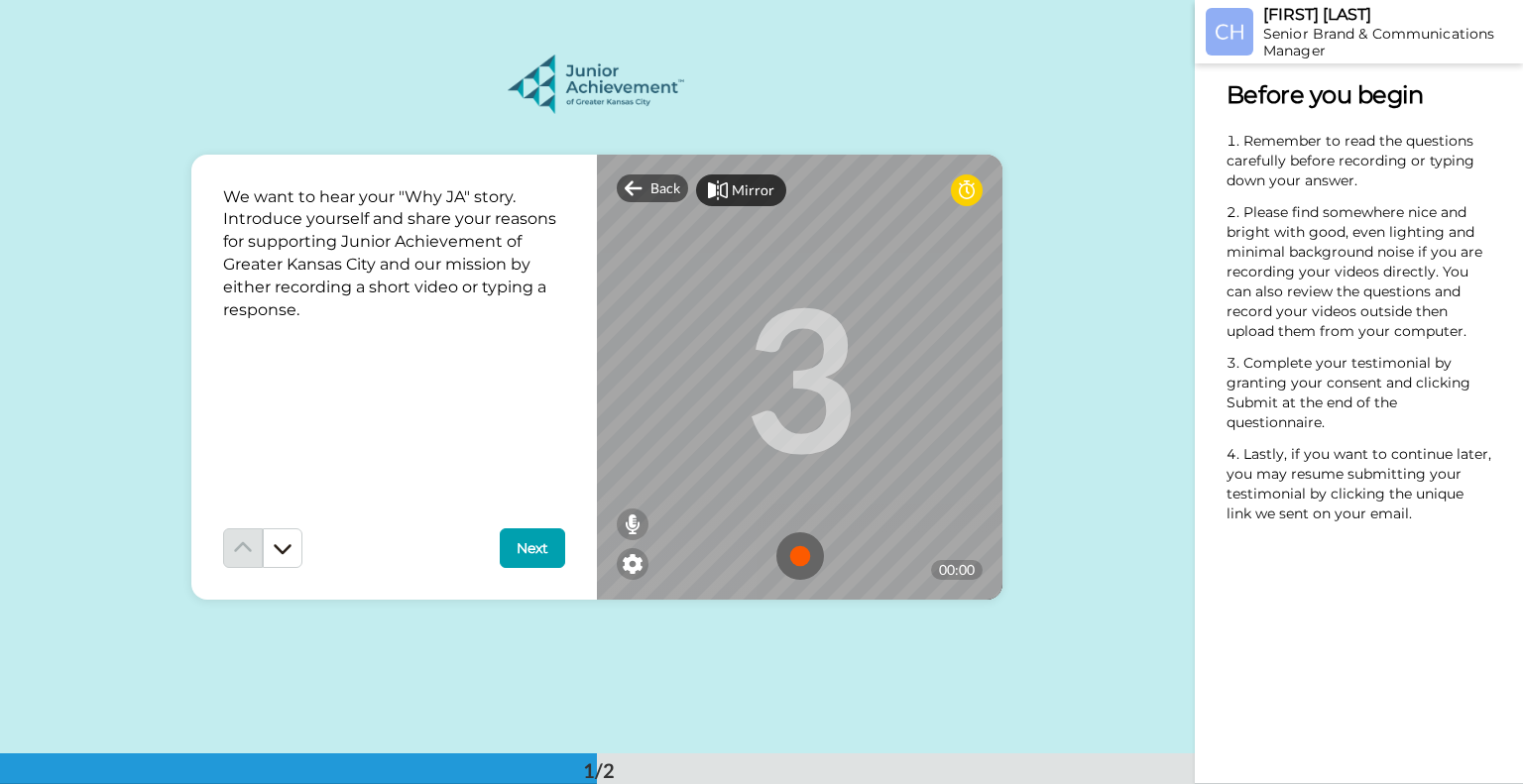 click at bounding box center [800, 556] 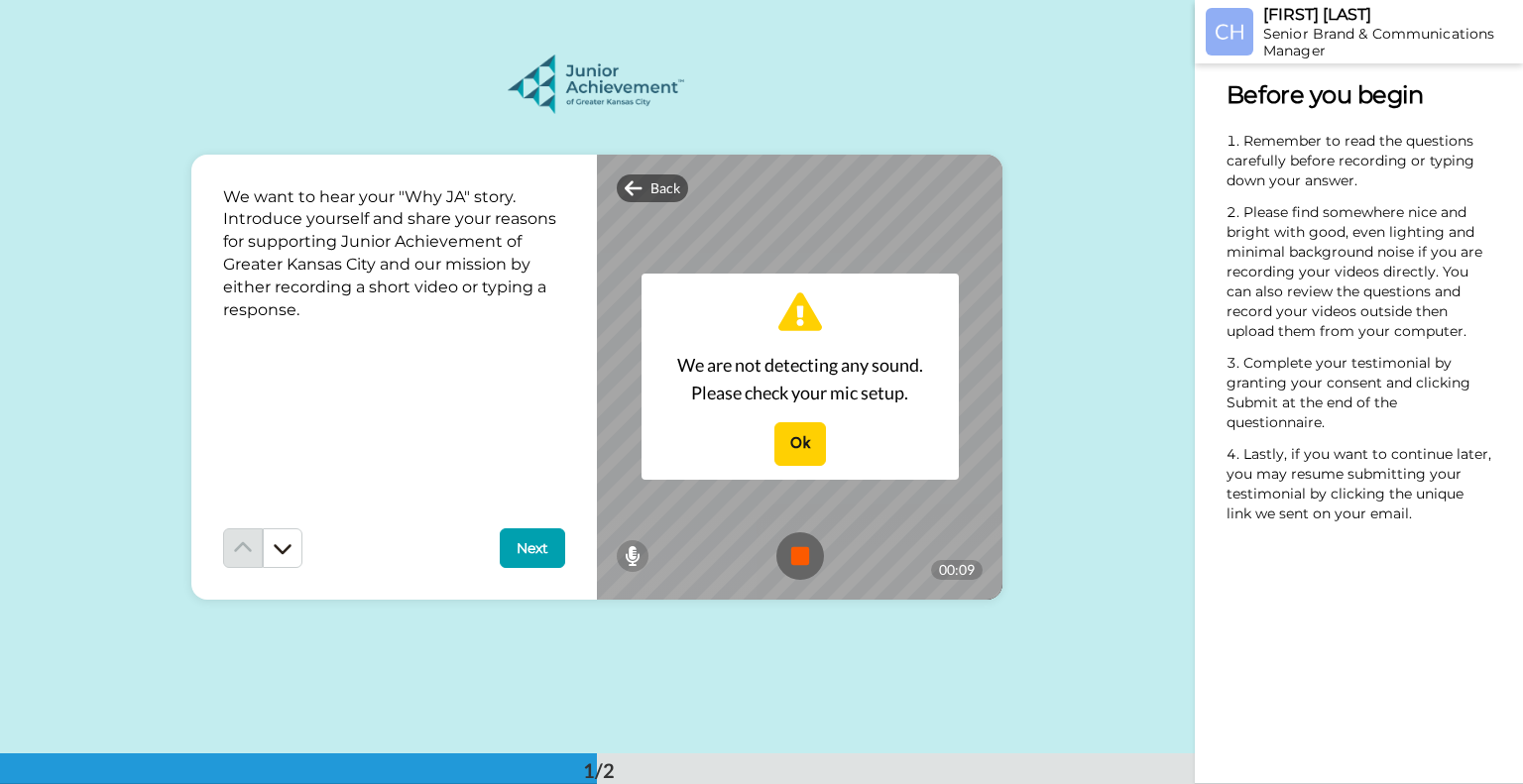 click on "We are not detecting any sound. Please check your mic setup. Ok" at bounding box center (800, 377) 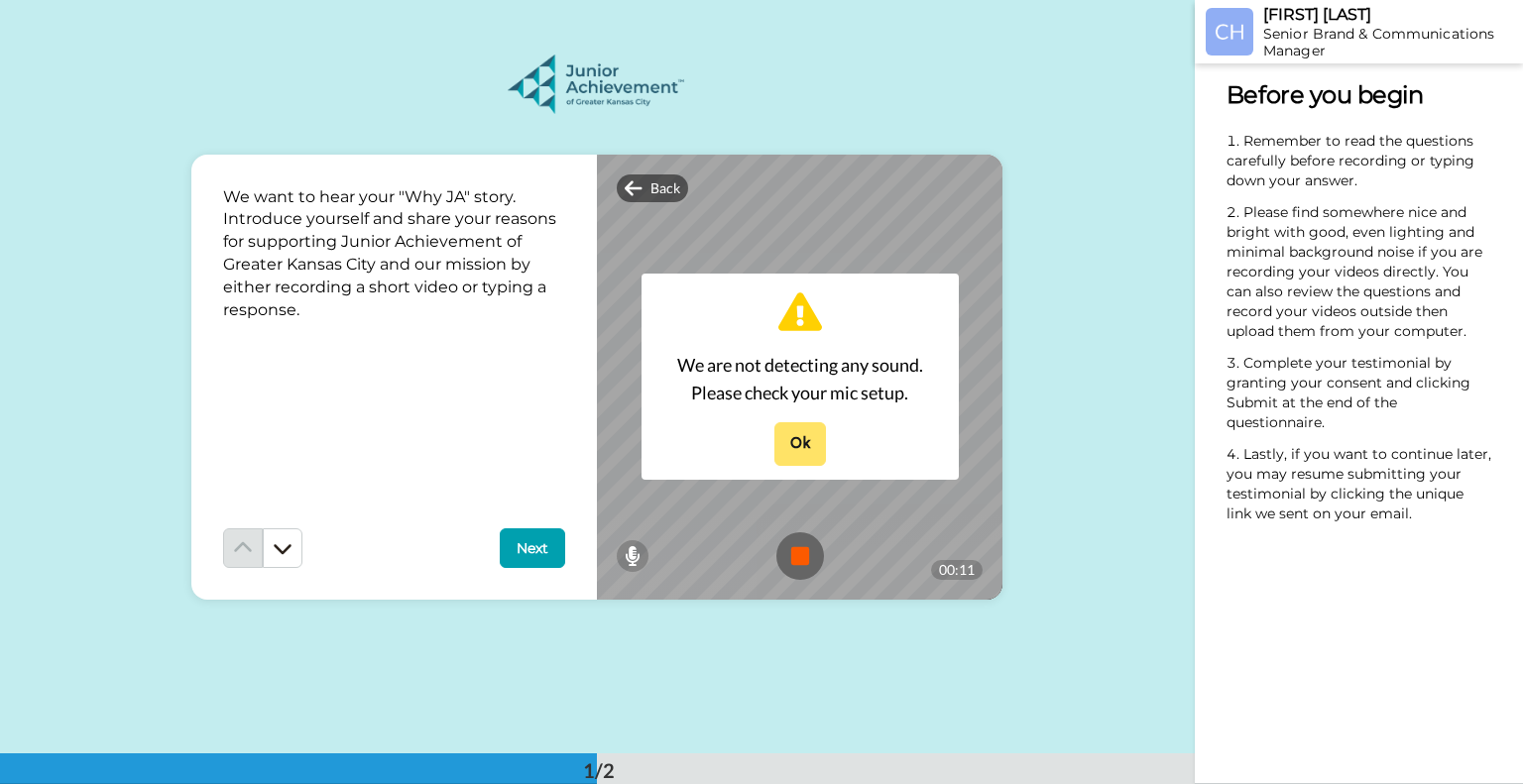 click on "Ok" at bounding box center [800, 443] 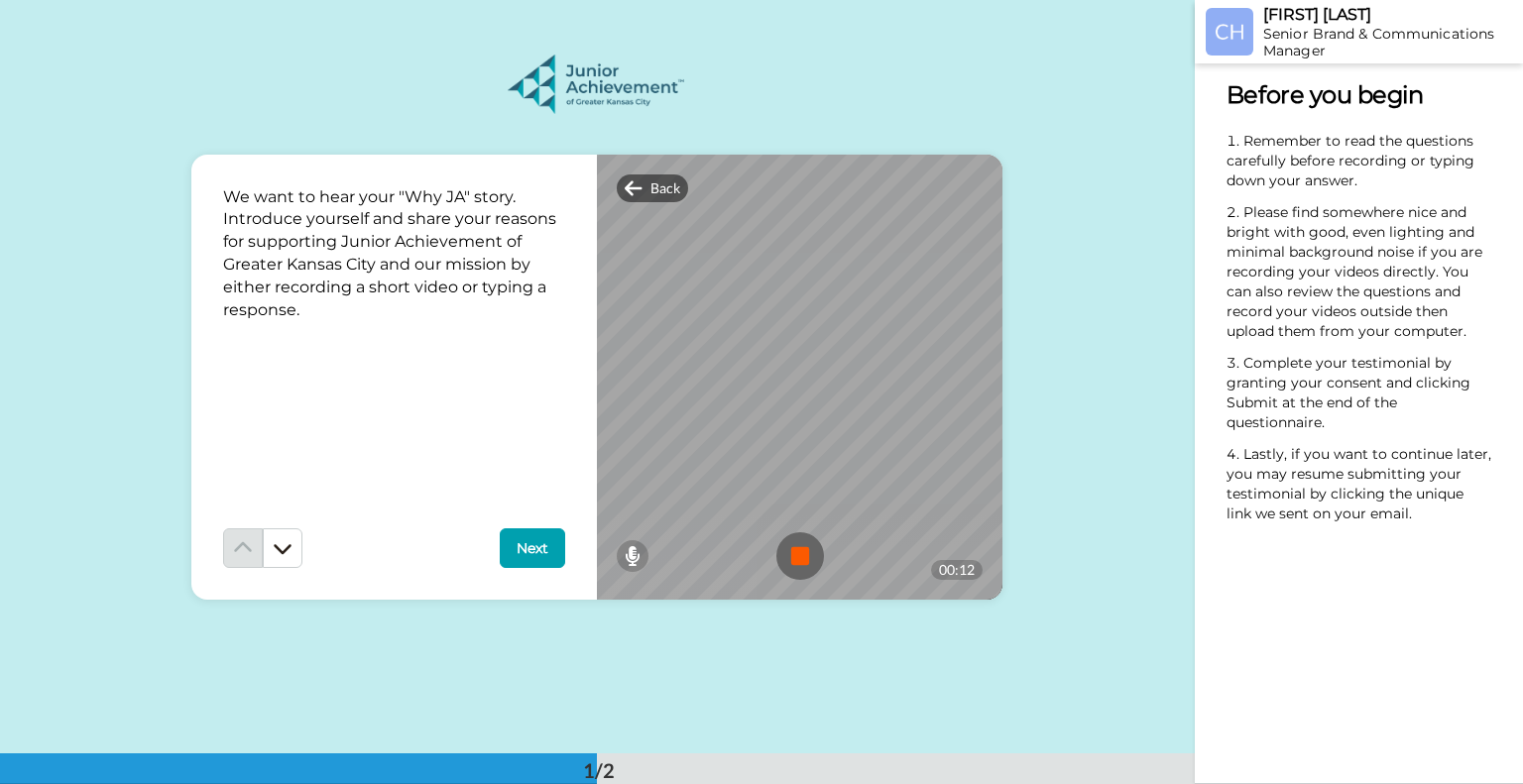 click at bounding box center (800, 556) 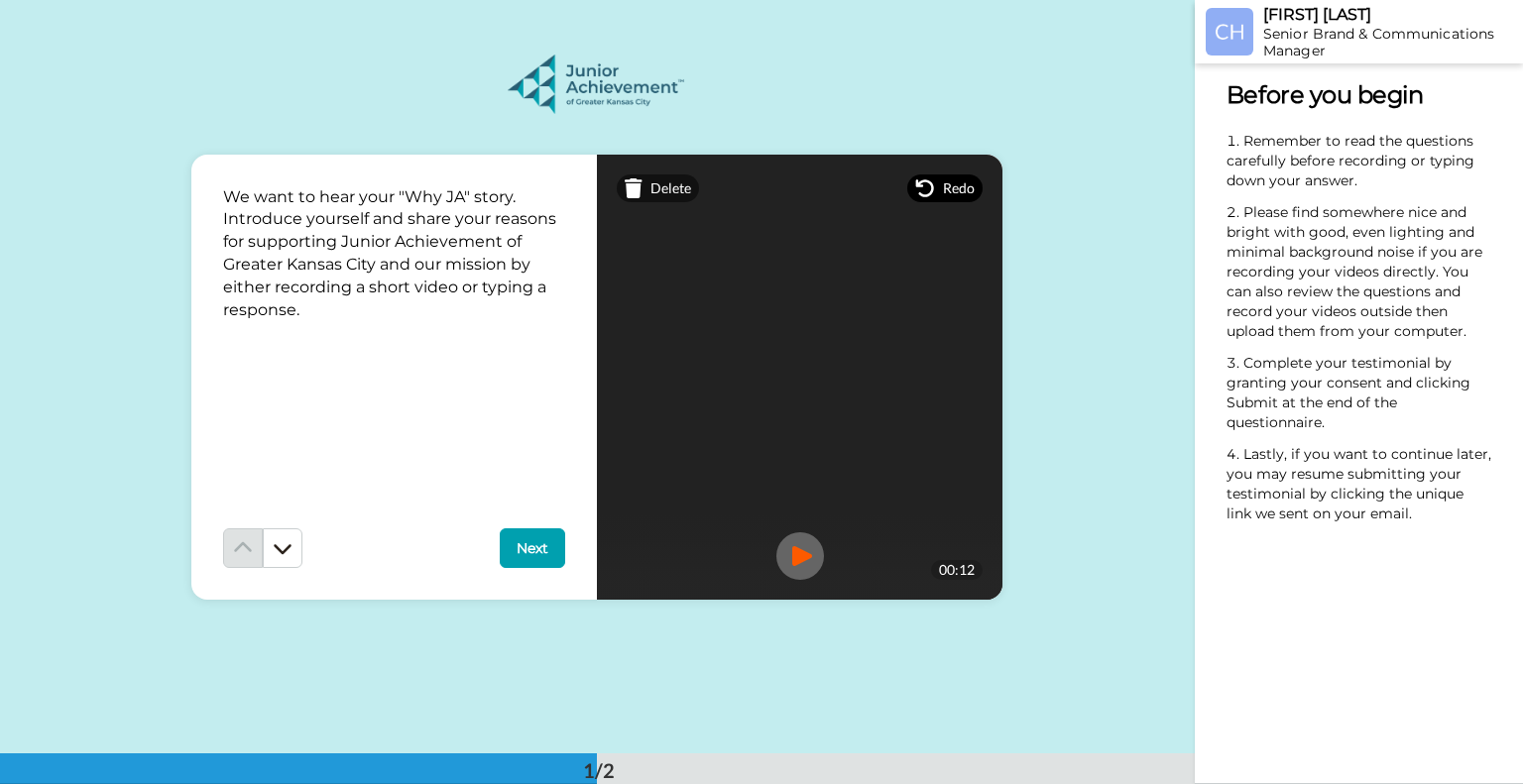 click 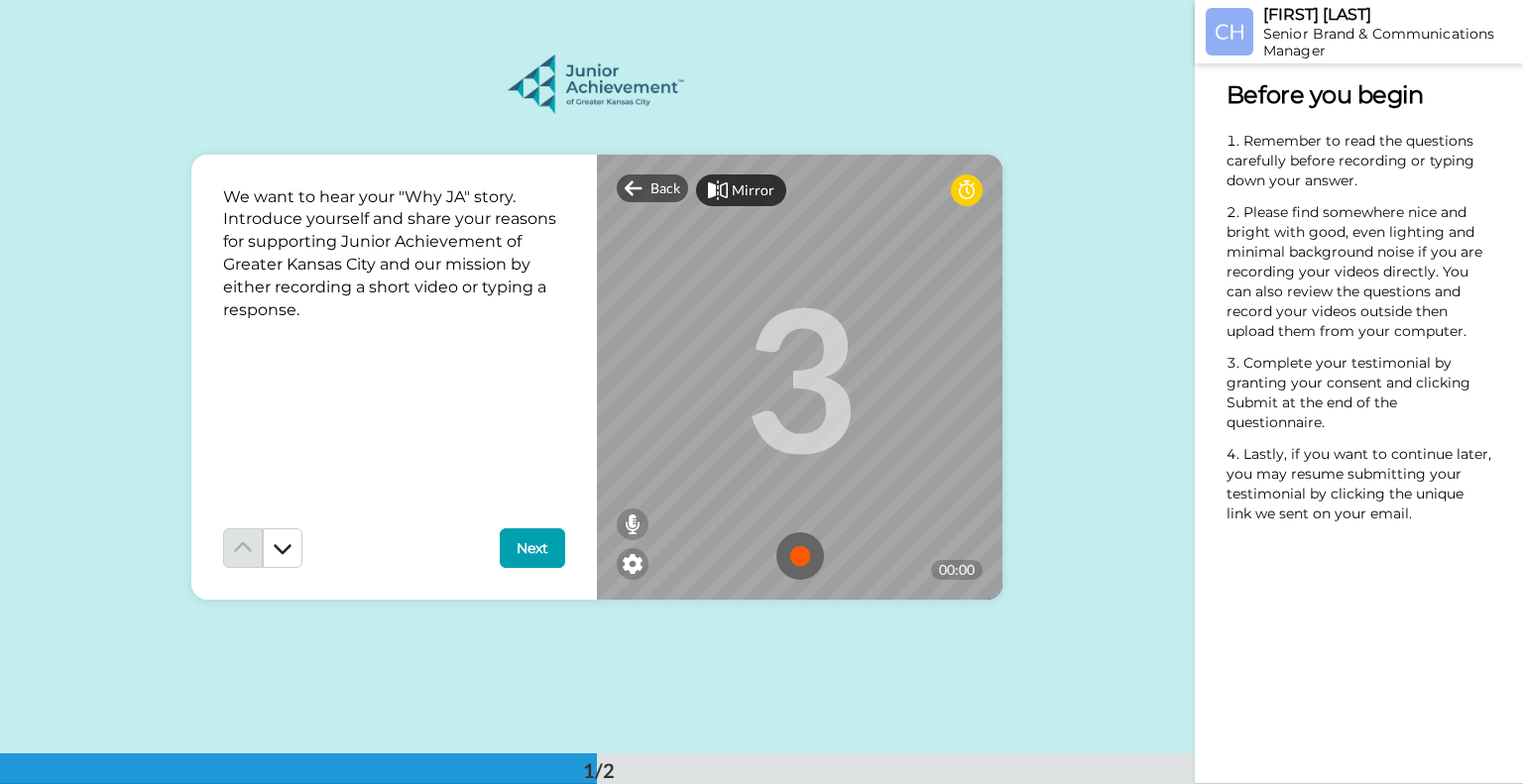 click at bounding box center [800, 556] 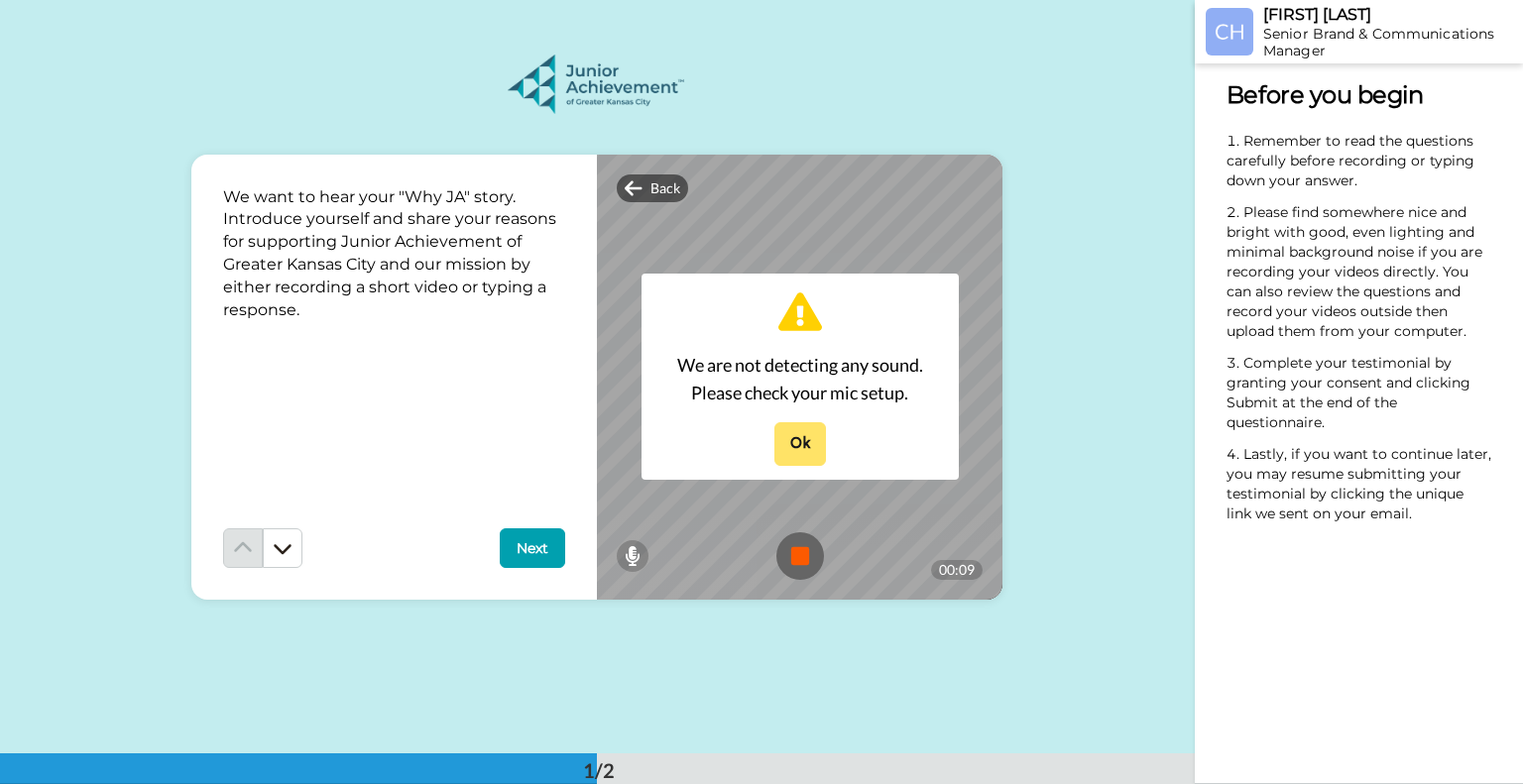click on "Ok" at bounding box center [800, 443] 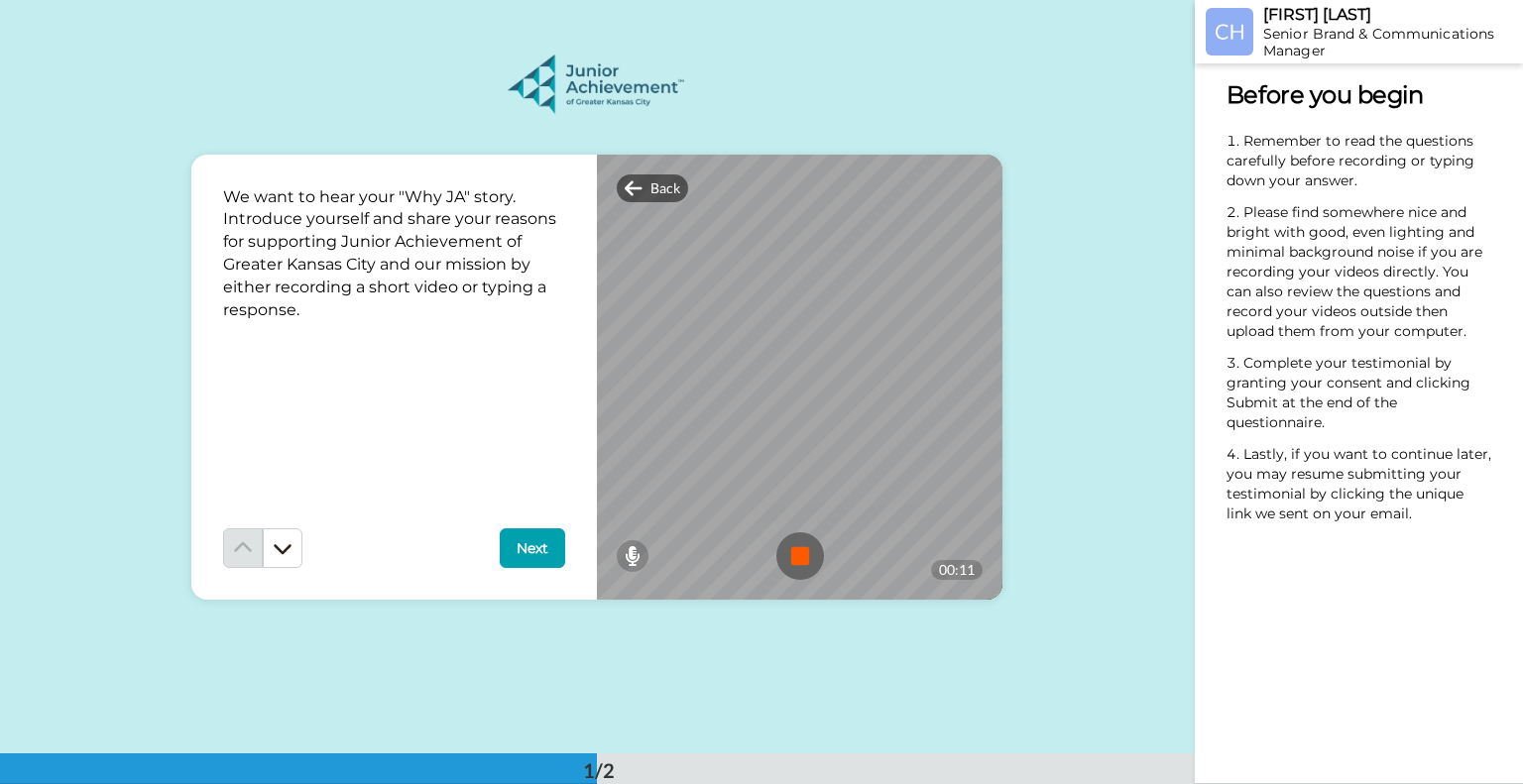 click at bounding box center [800, 556] 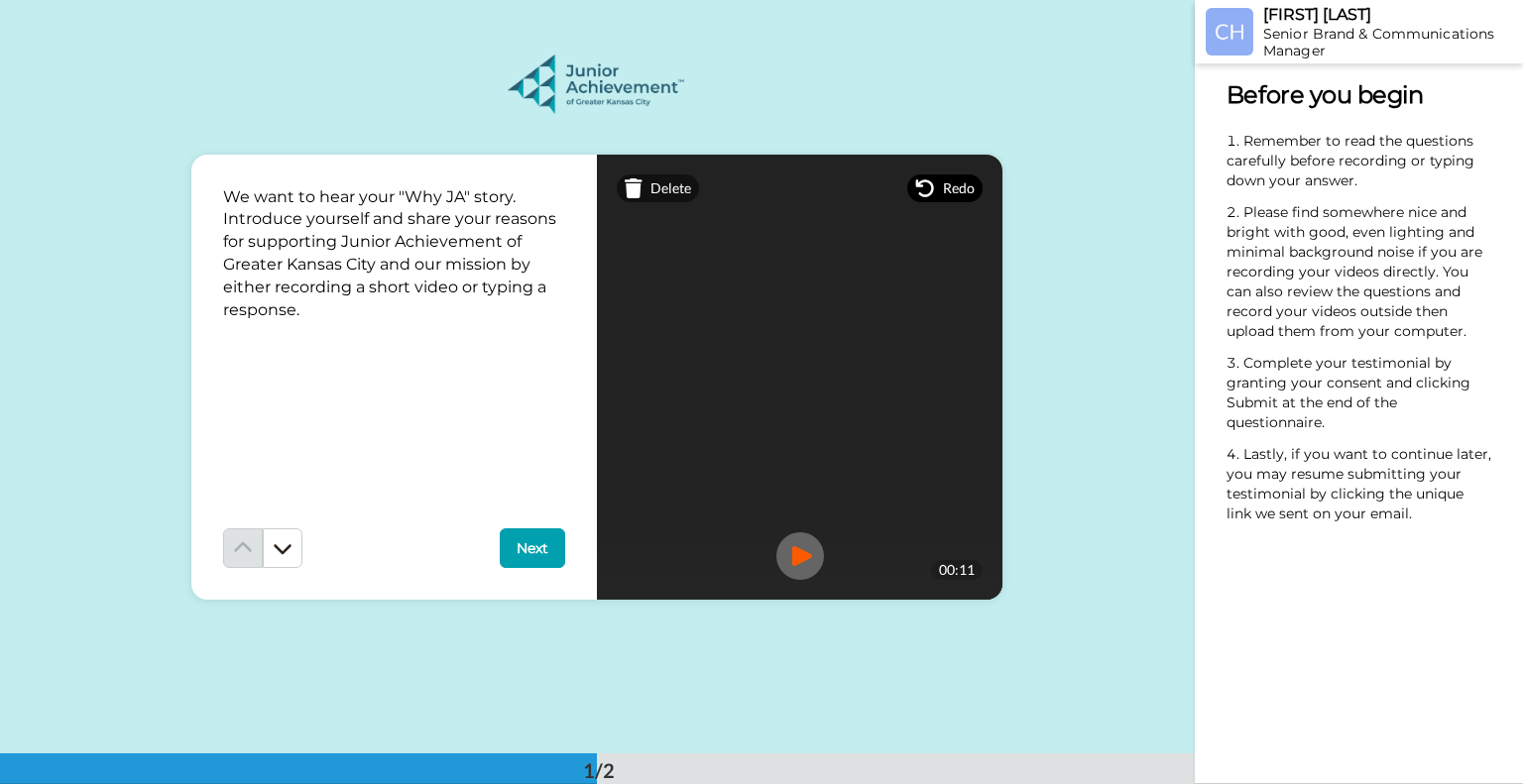 click on "Redo" at bounding box center (959, 188) 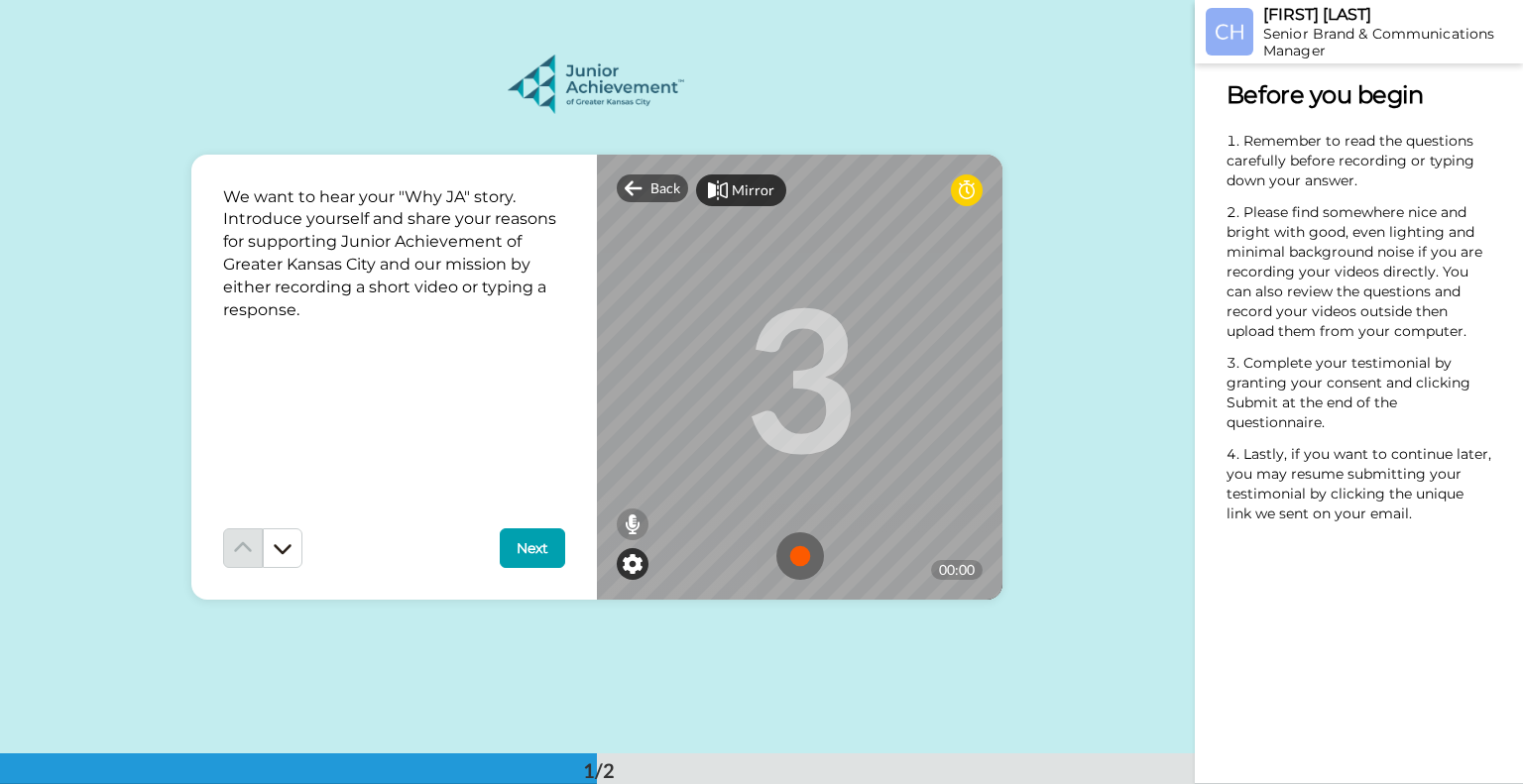 click at bounding box center (633, 564) 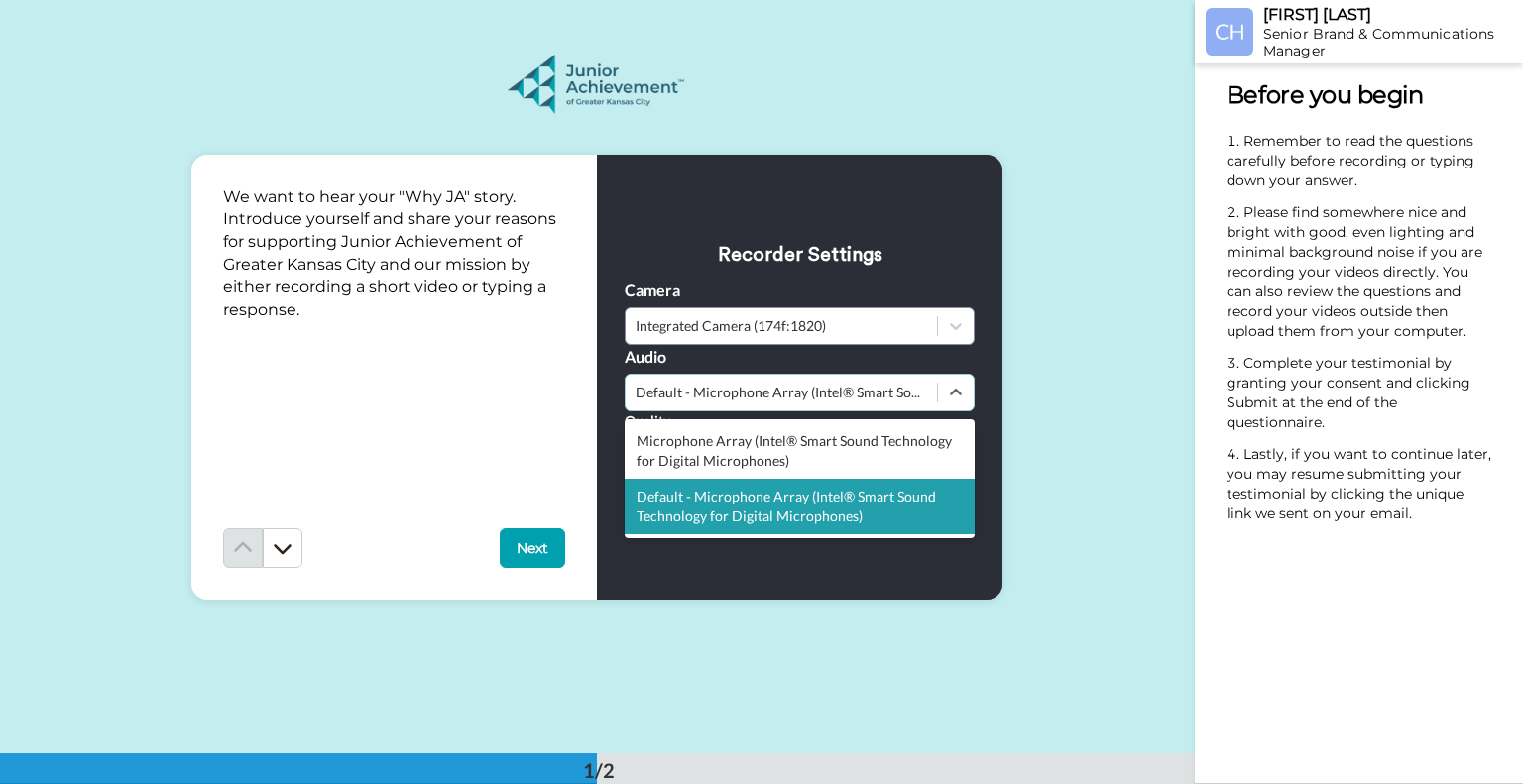 click on "Default - Microphone Array (Intel® Smart Sound Technology for Digital Microphones)" at bounding box center (781, 392) 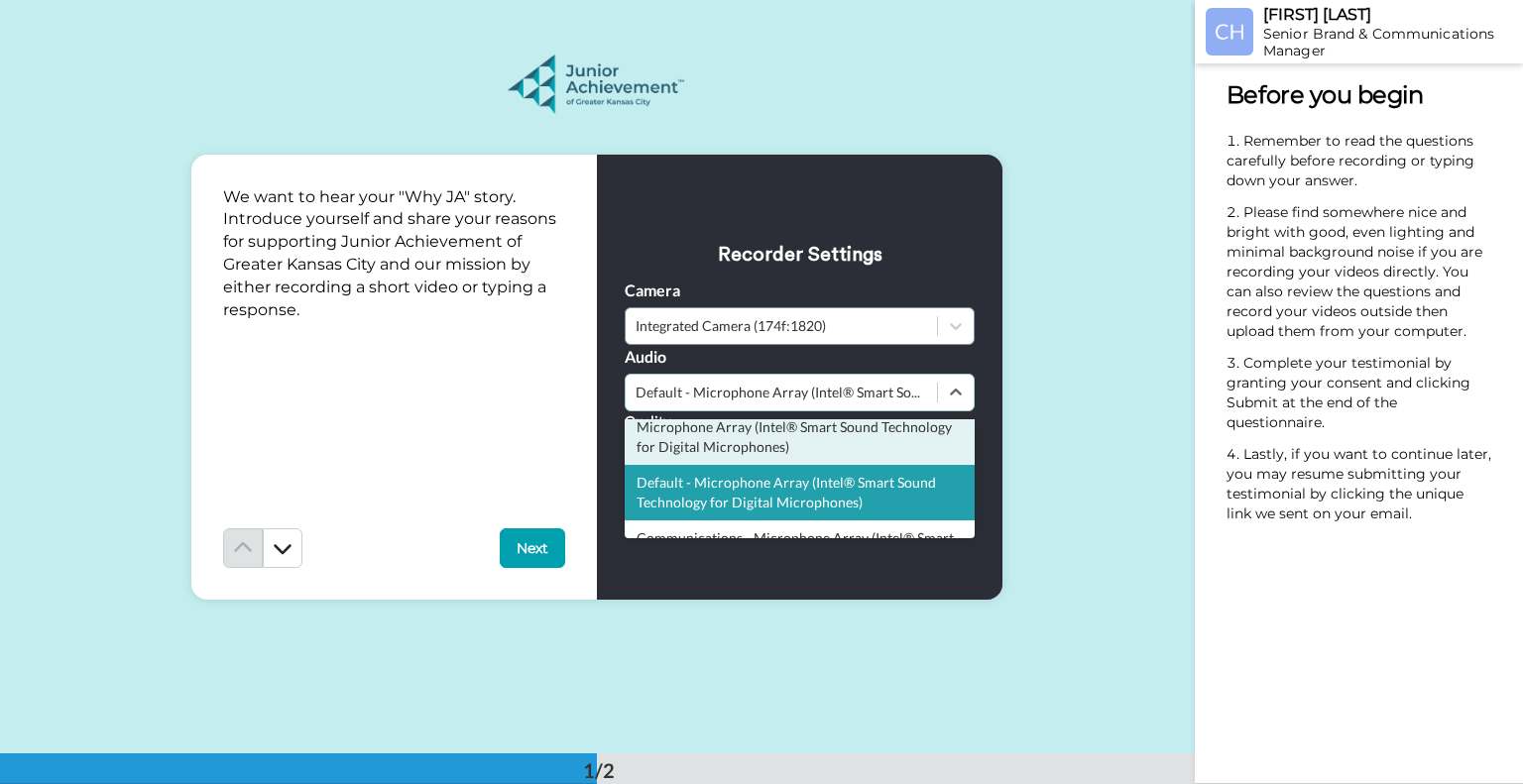 click on "Microphone Array (Intel® Smart Sound Technology for Digital Microphones)" at bounding box center [799, 437] 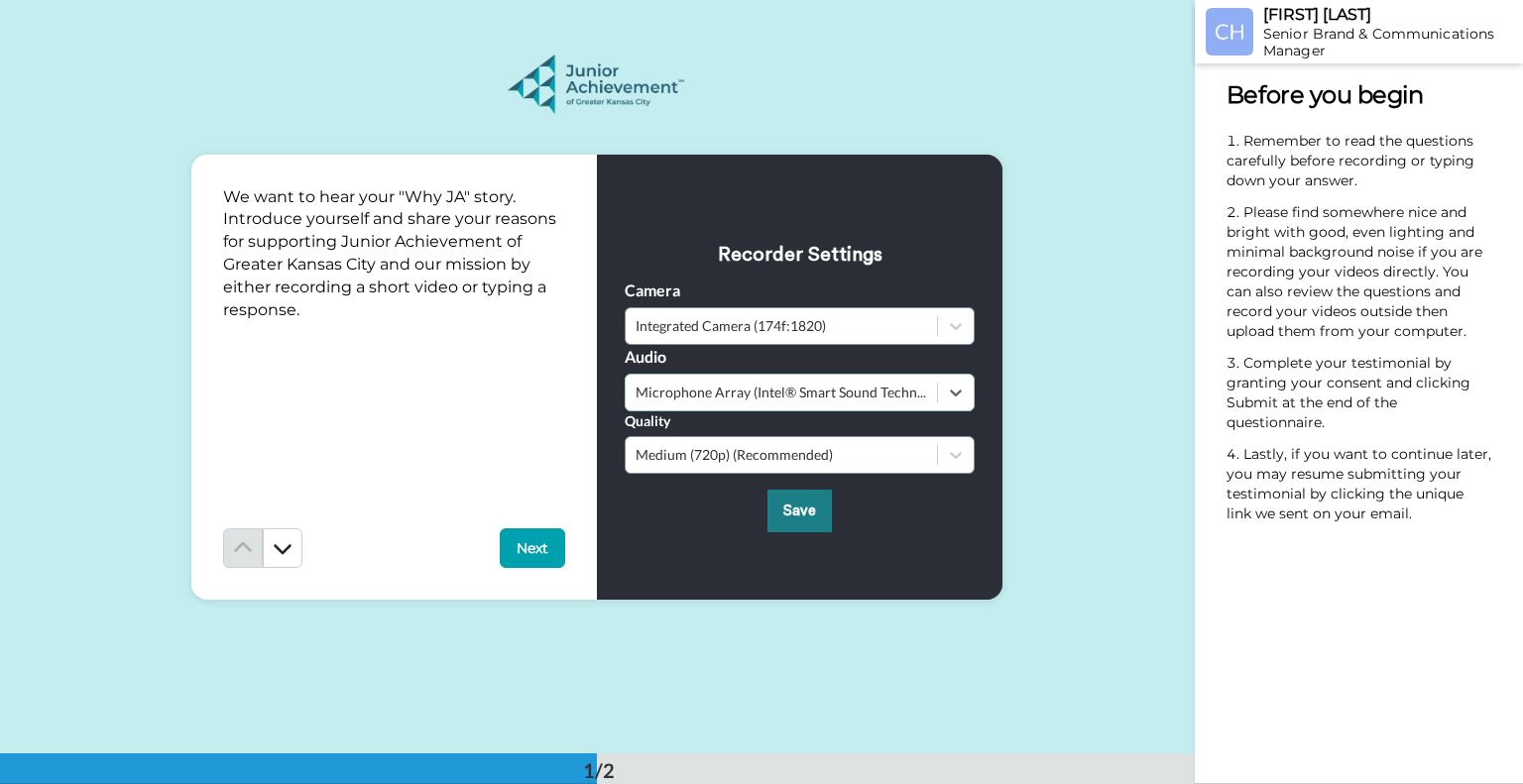 click on "Save" at bounding box center [799, 510] 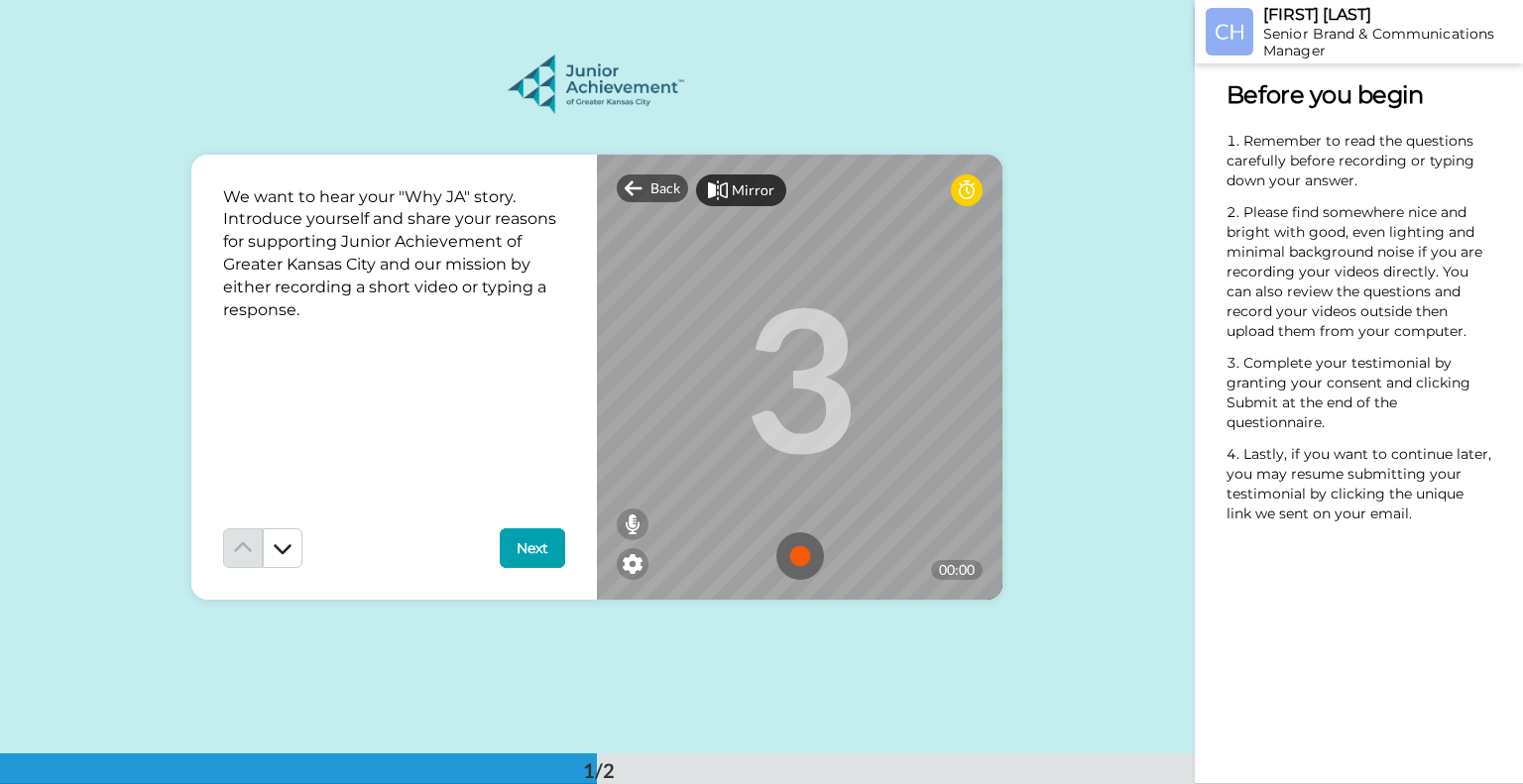 click at bounding box center [800, 556] 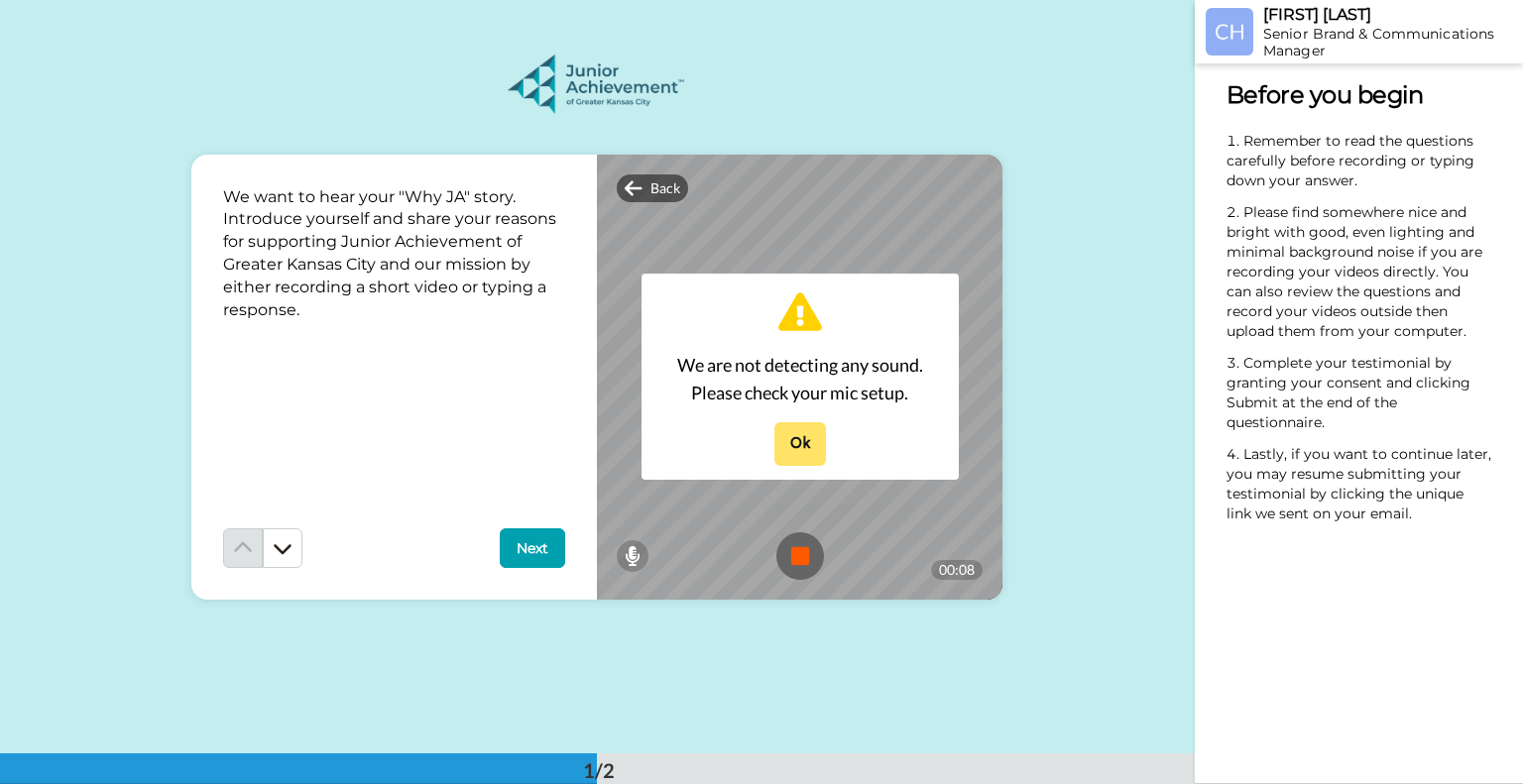 click on "Ok" at bounding box center (800, 443) 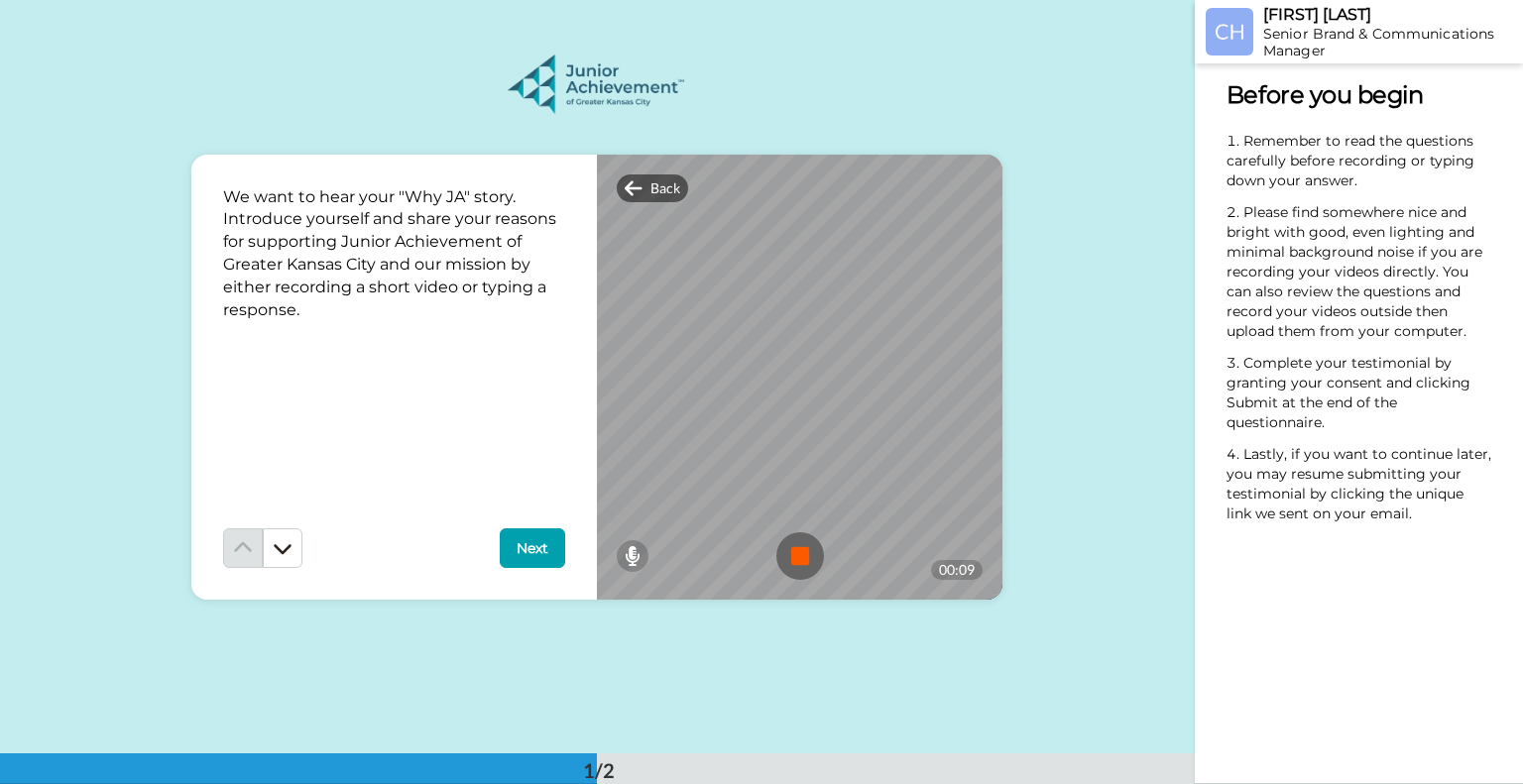 click at bounding box center [800, 556] 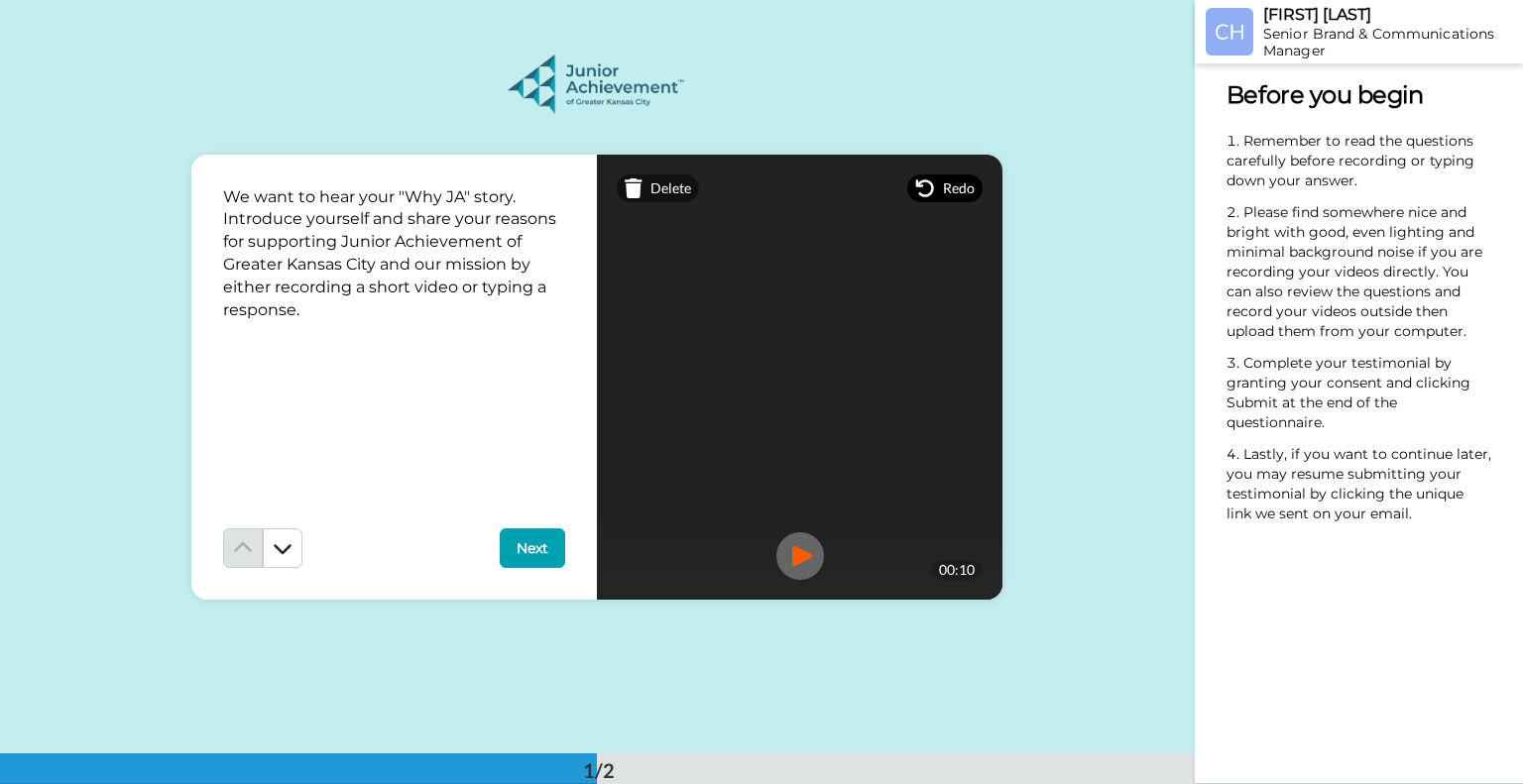 click 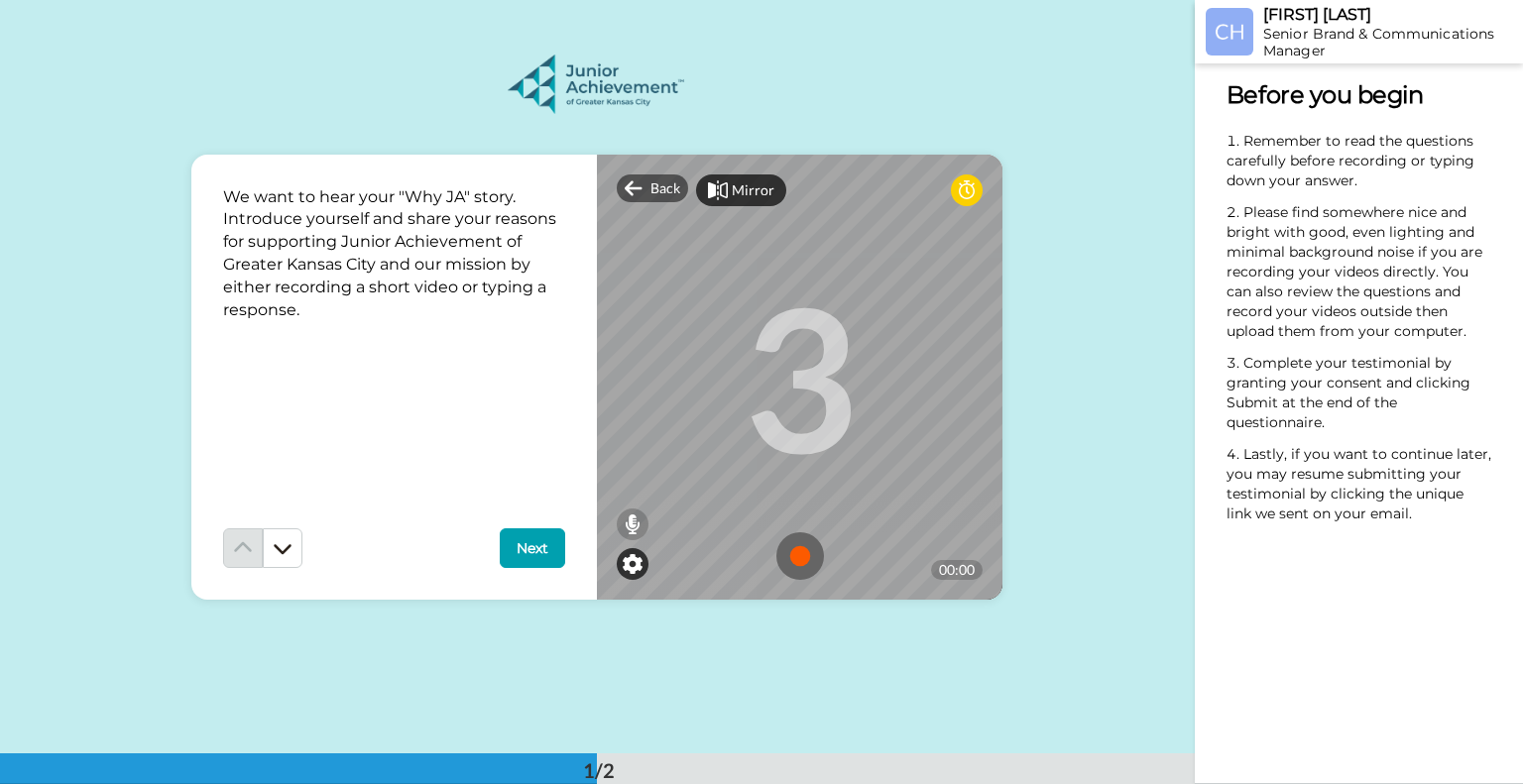 click at bounding box center [633, 564] 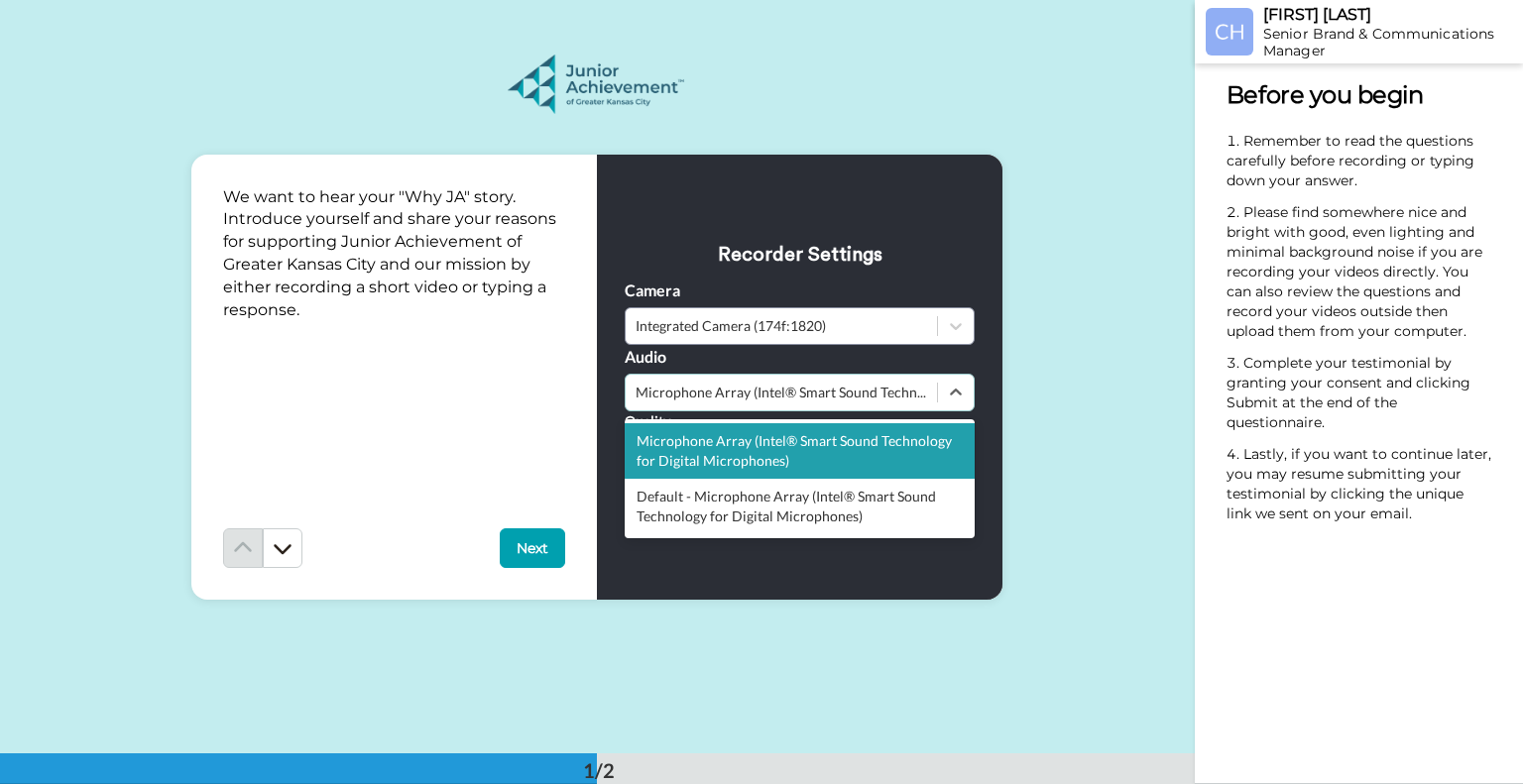 click on "Microphone Array (Intel® Smart Sound Technology for Digital Microphones)" at bounding box center (781, 392) 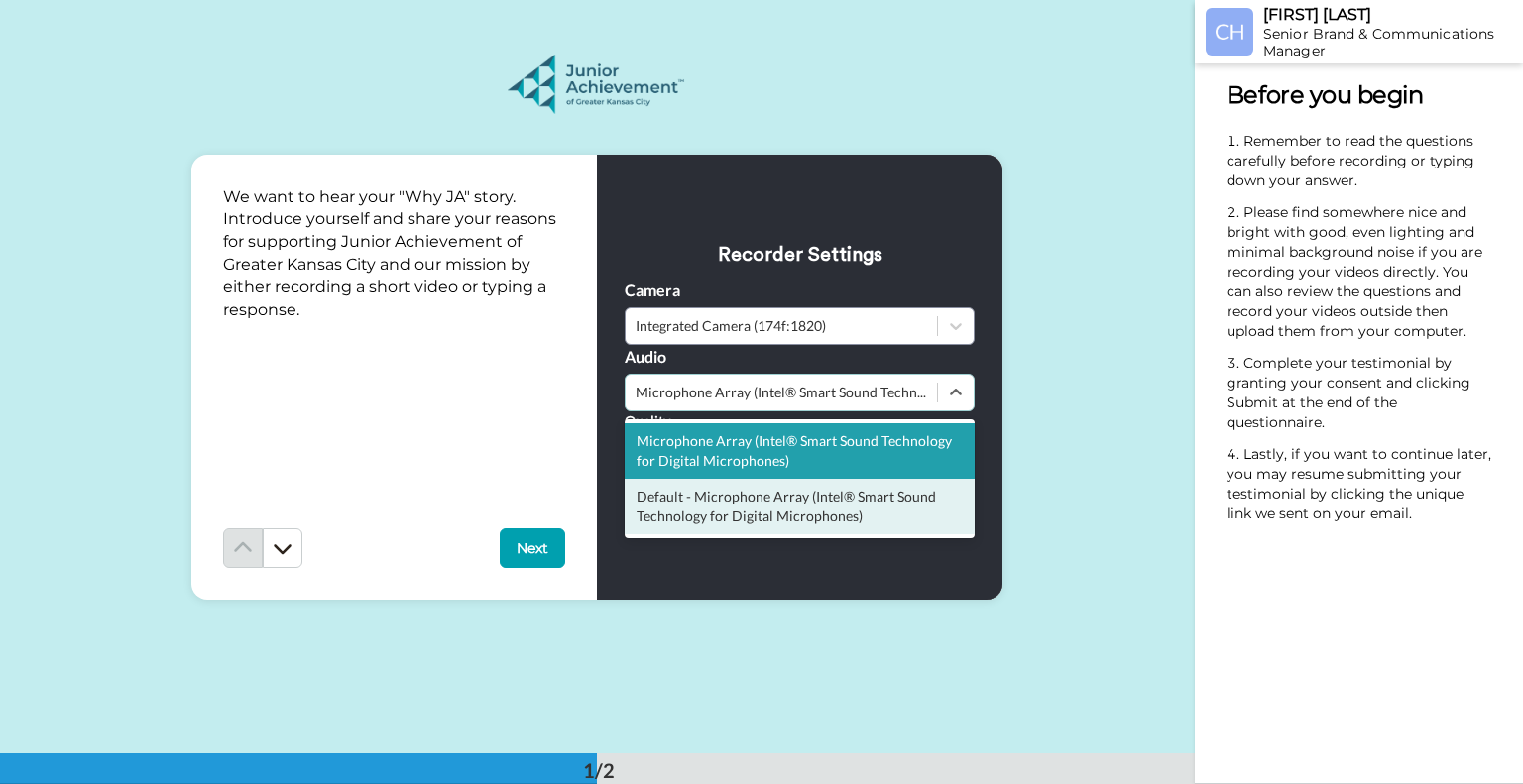 scroll, scrollTop: 56, scrollLeft: 0, axis: vertical 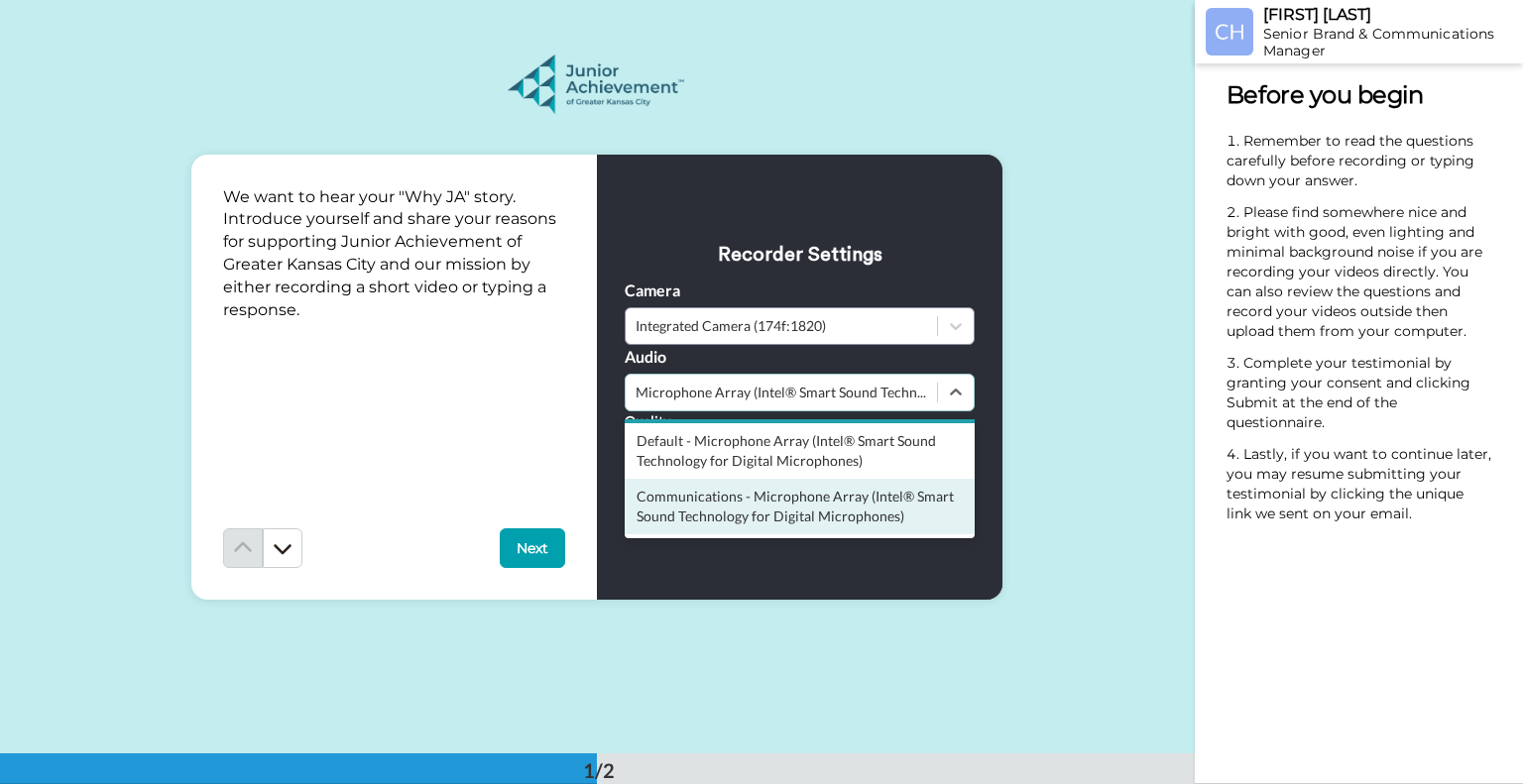 click on "Communications - Microphone Array (Intel® Smart Sound Technology for Digital Microphones)" at bounding box center (799, 506) 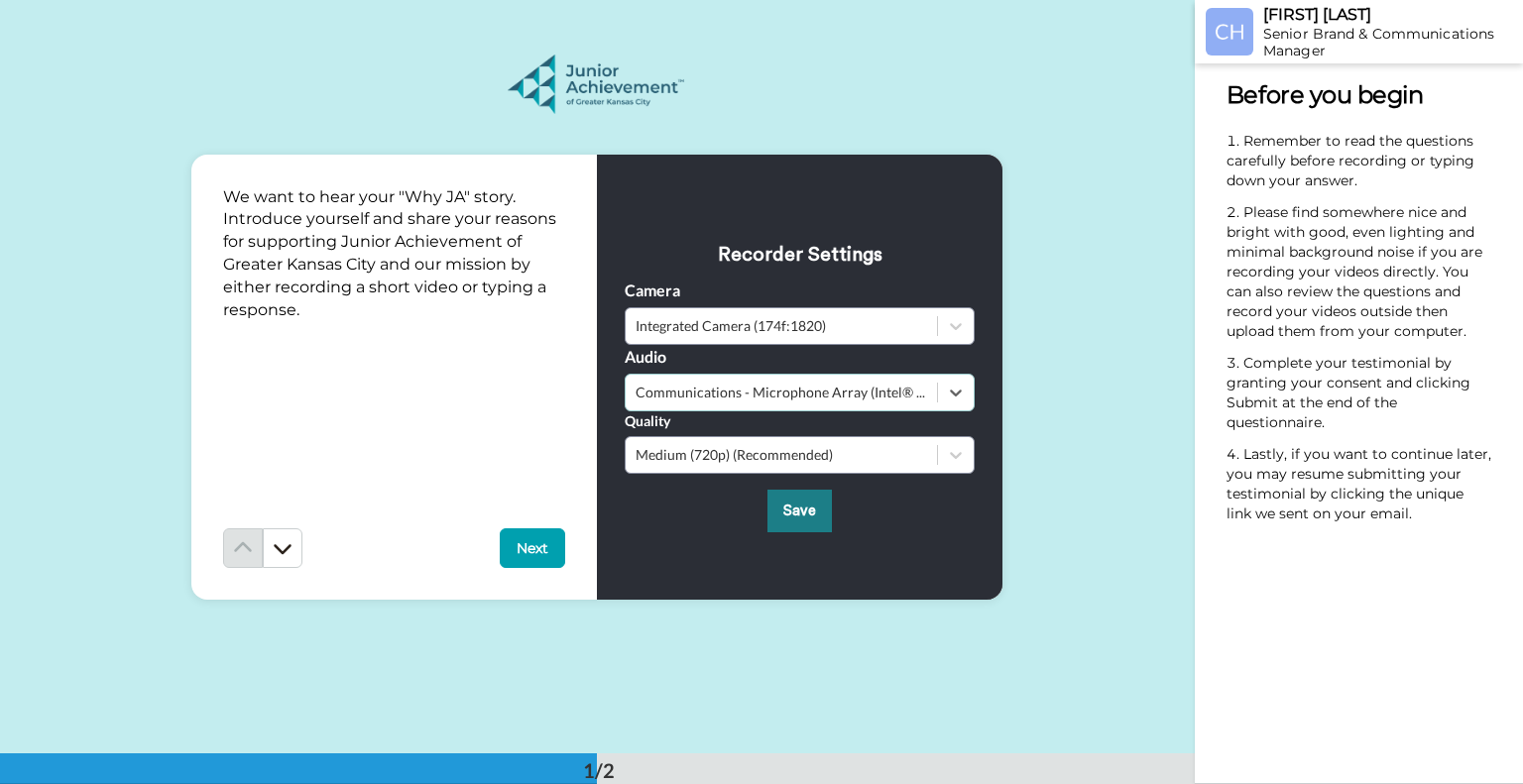 click on "Save" at bounding box center (799, 510) 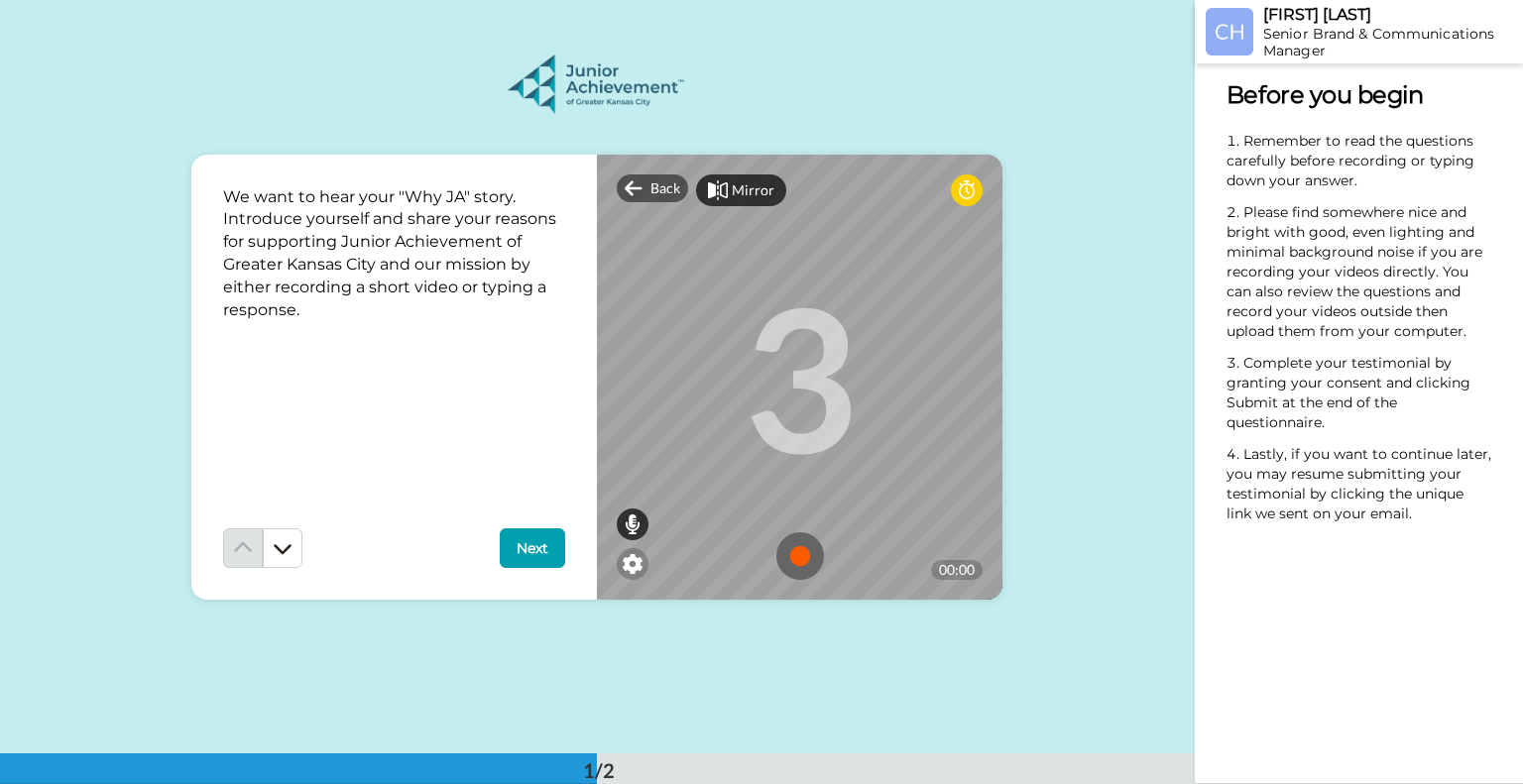 click at bounding box center (633, 524) 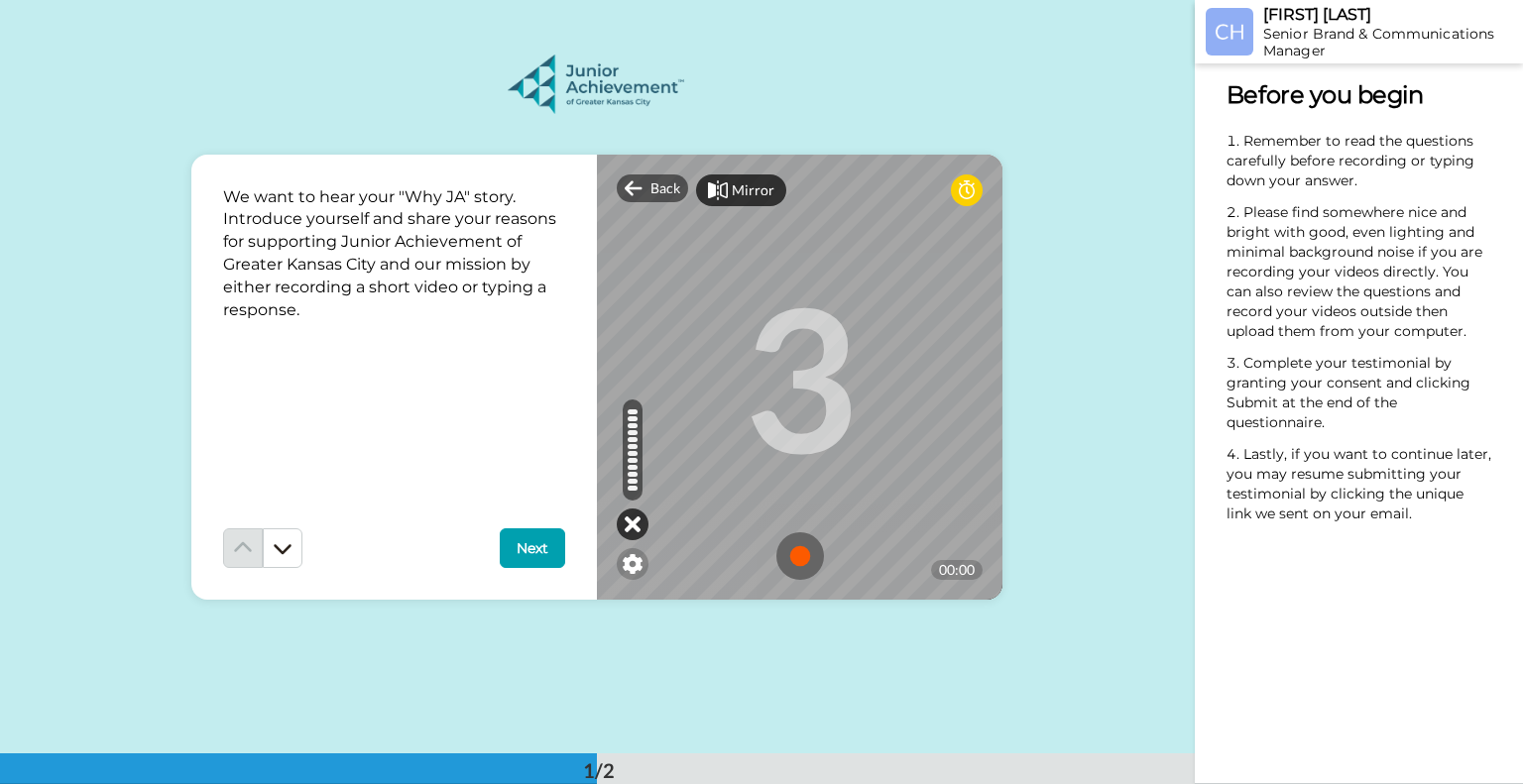click at bounding box center [633, 524] 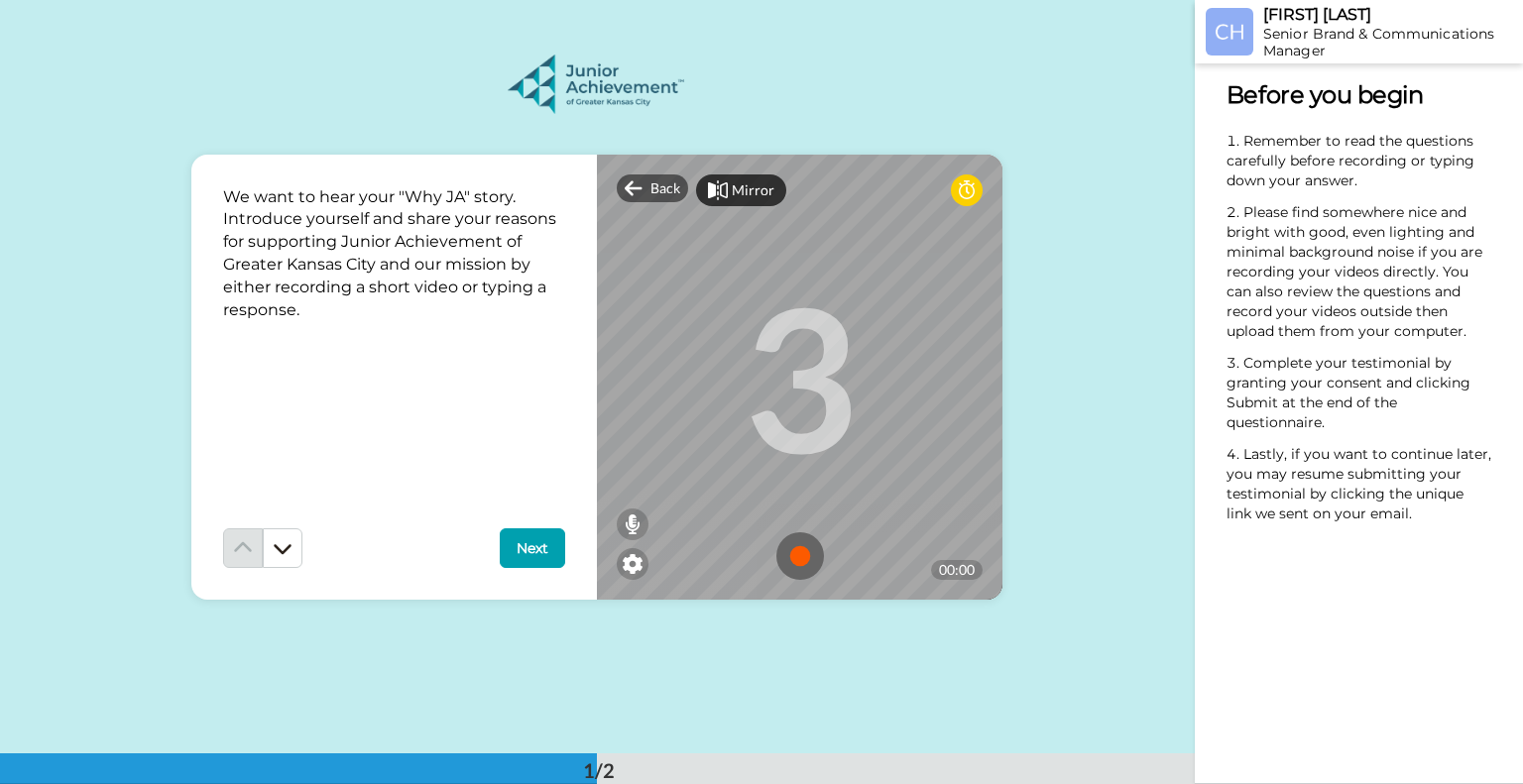 click at bounding box center (800, 556) 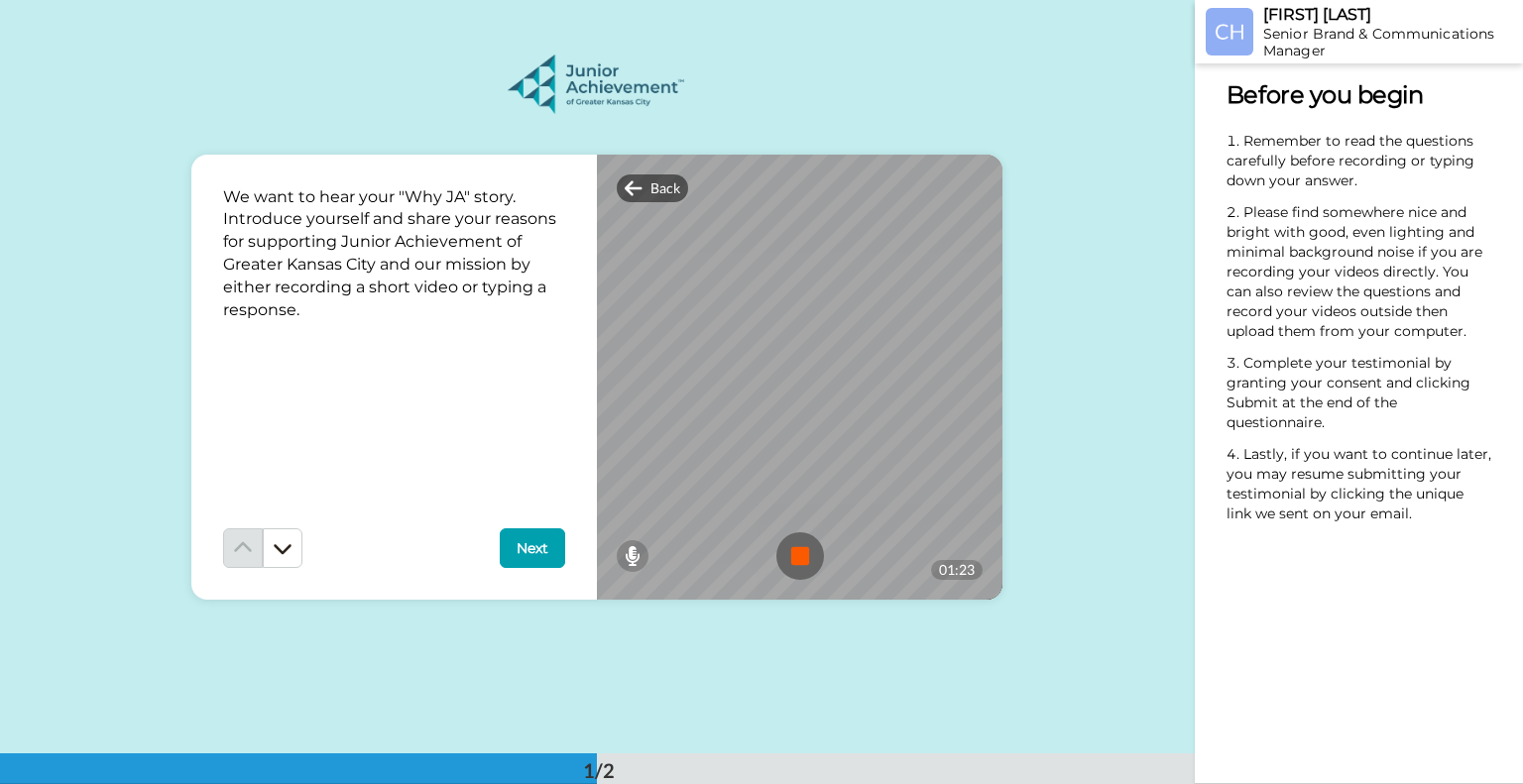 click at bounding box center [800, 556] 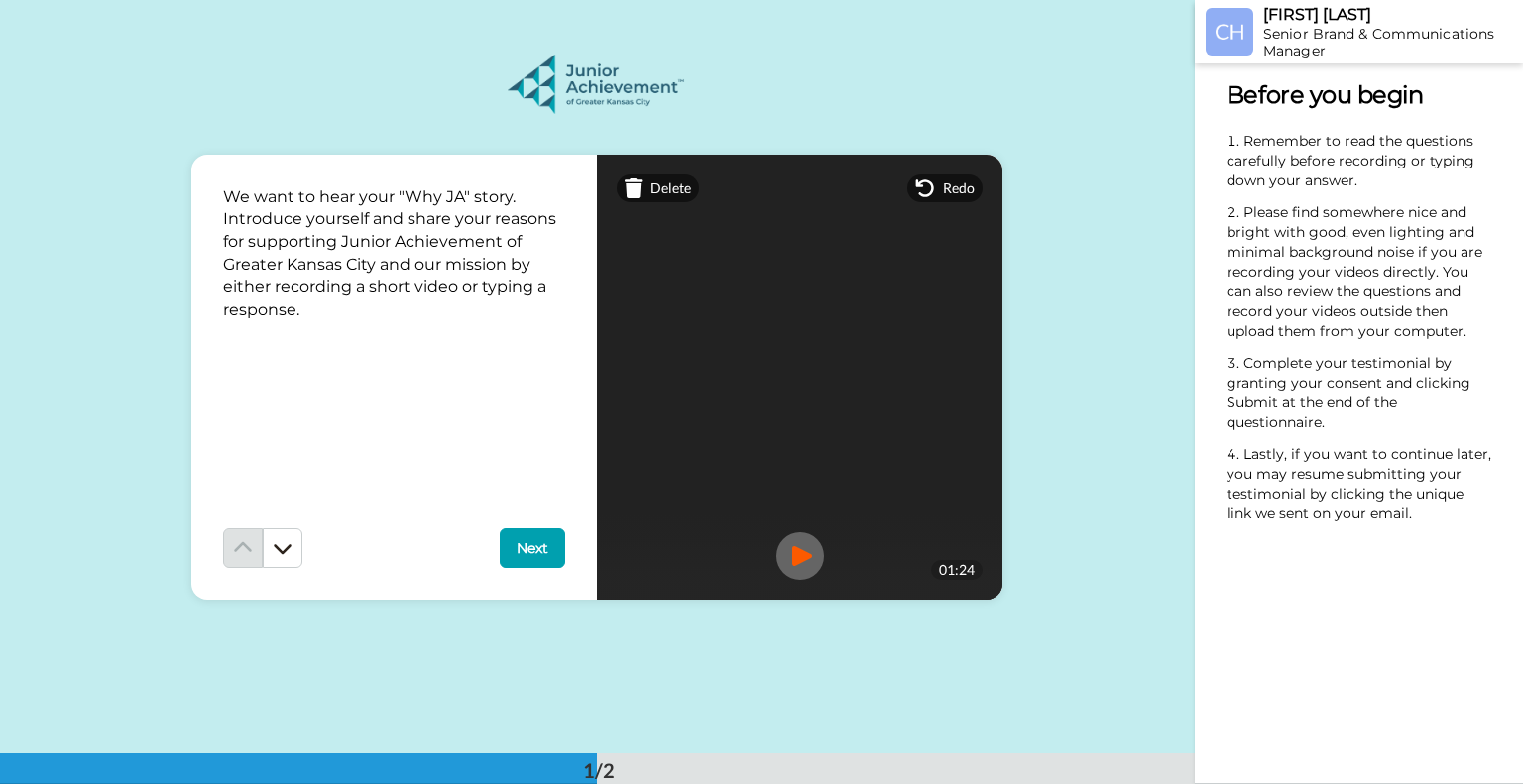 click at bounding box center [800, 556] 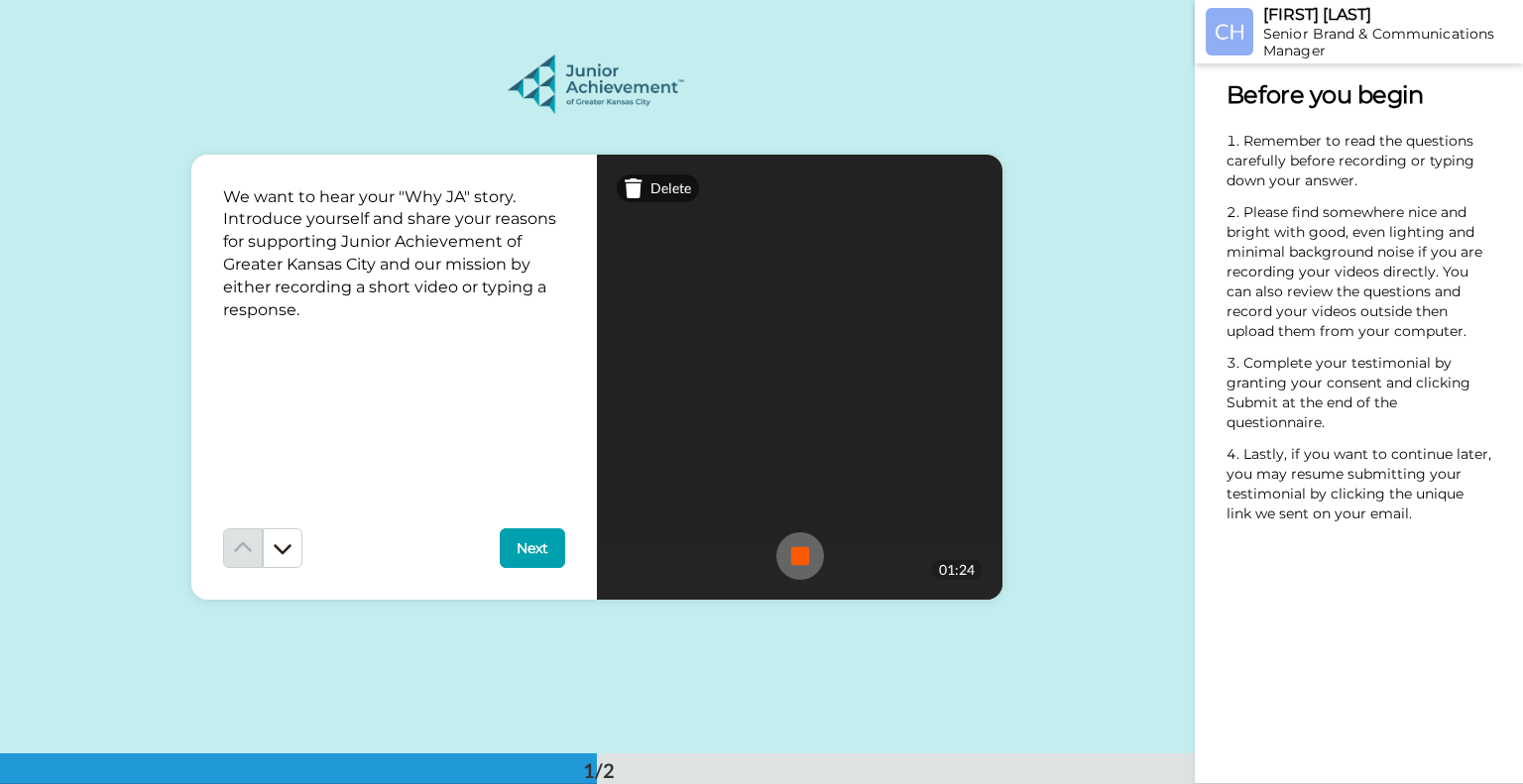 click at bounding box center [800, 556] 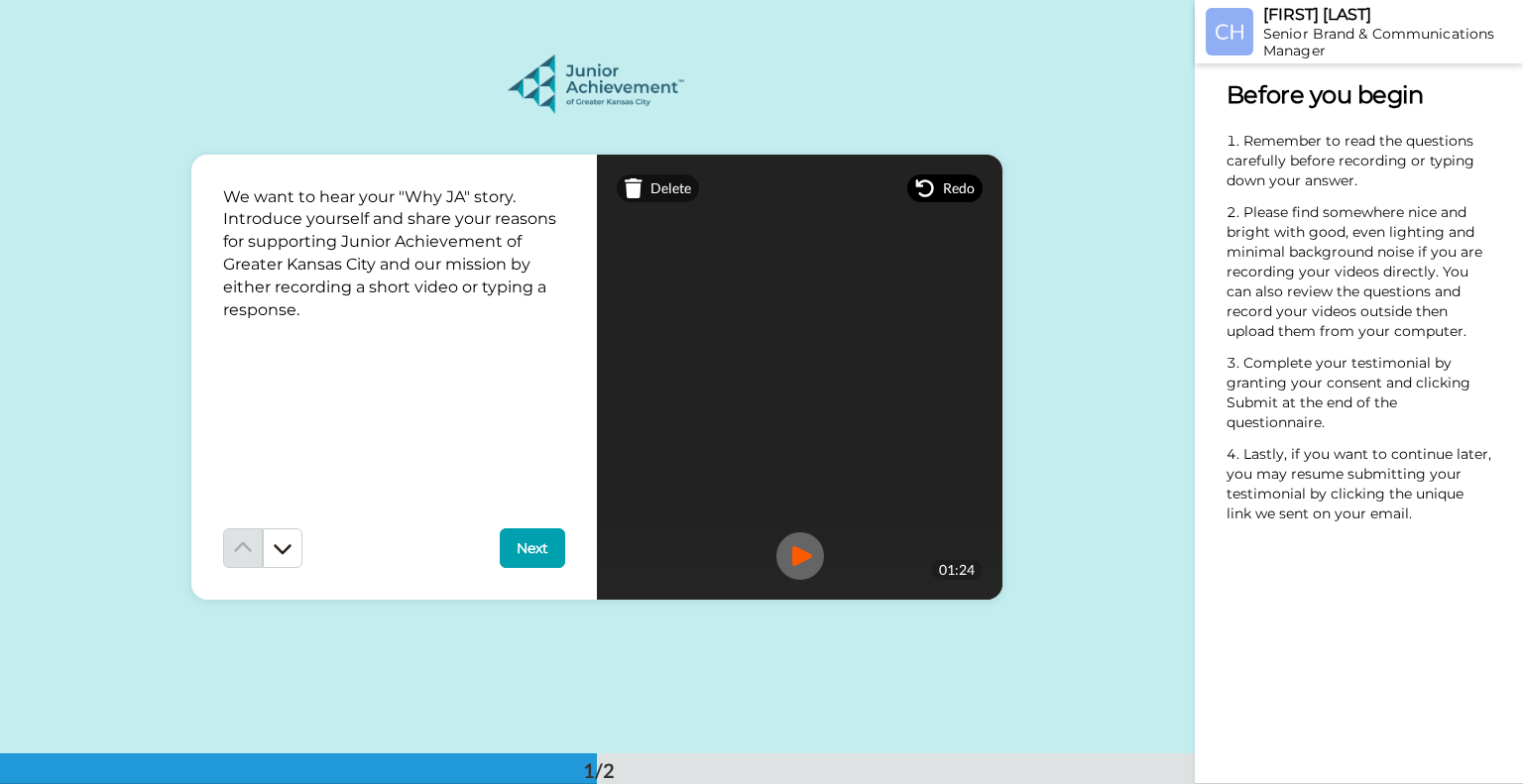 click on "Redo" at bounding box center [945, 188] 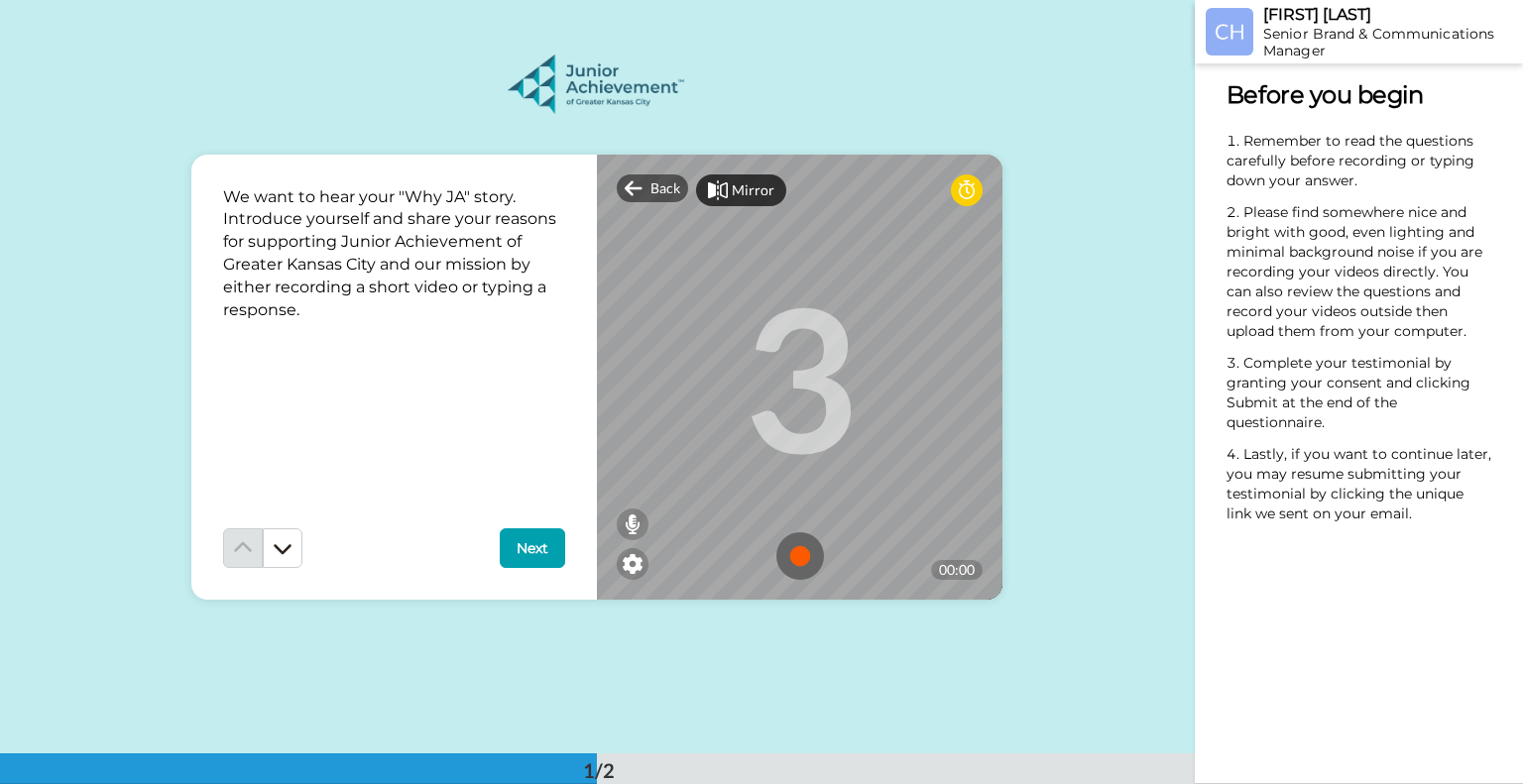 click at bounding box center [800, 556] 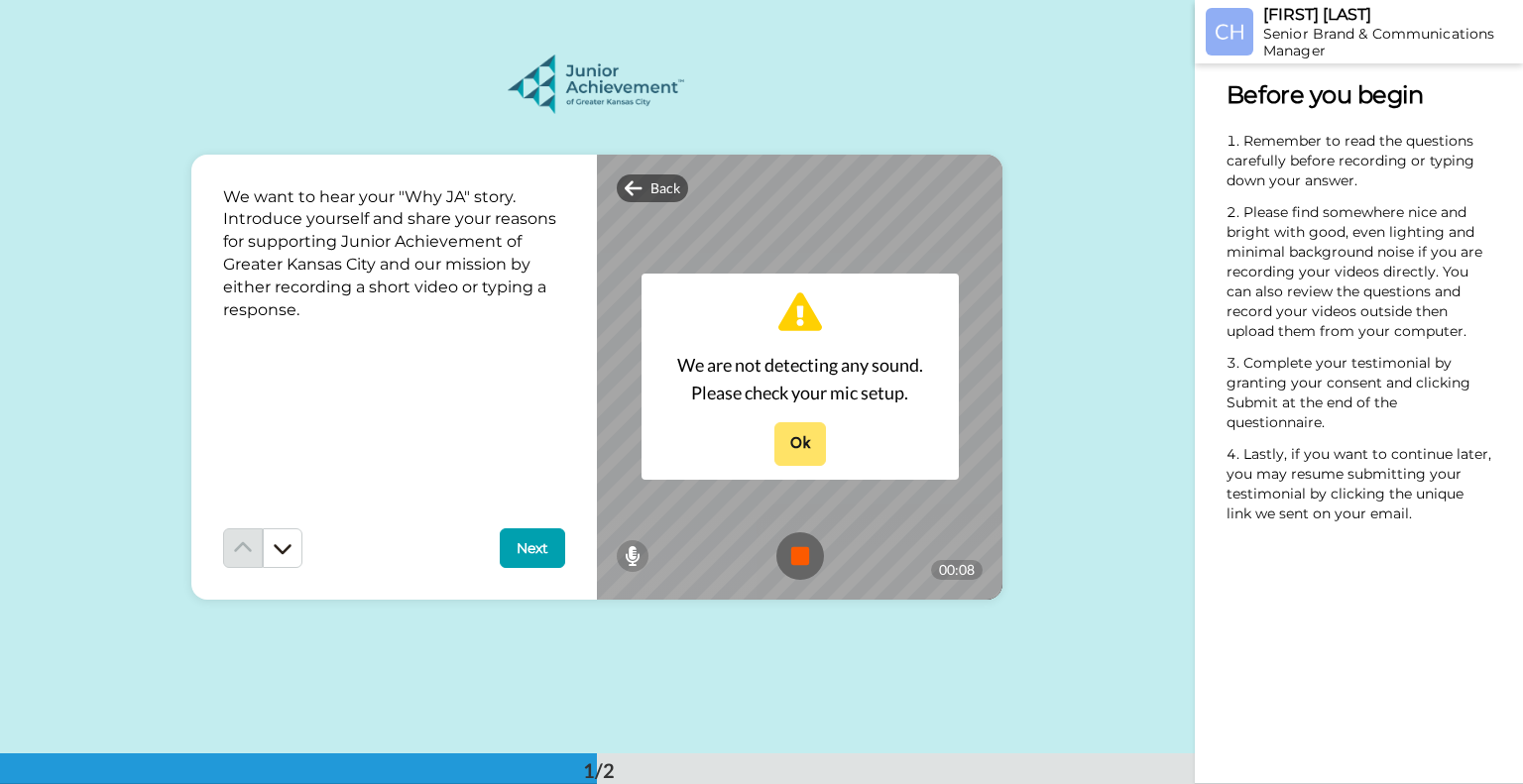 click on "Ok" at bounding box center (800, 443) 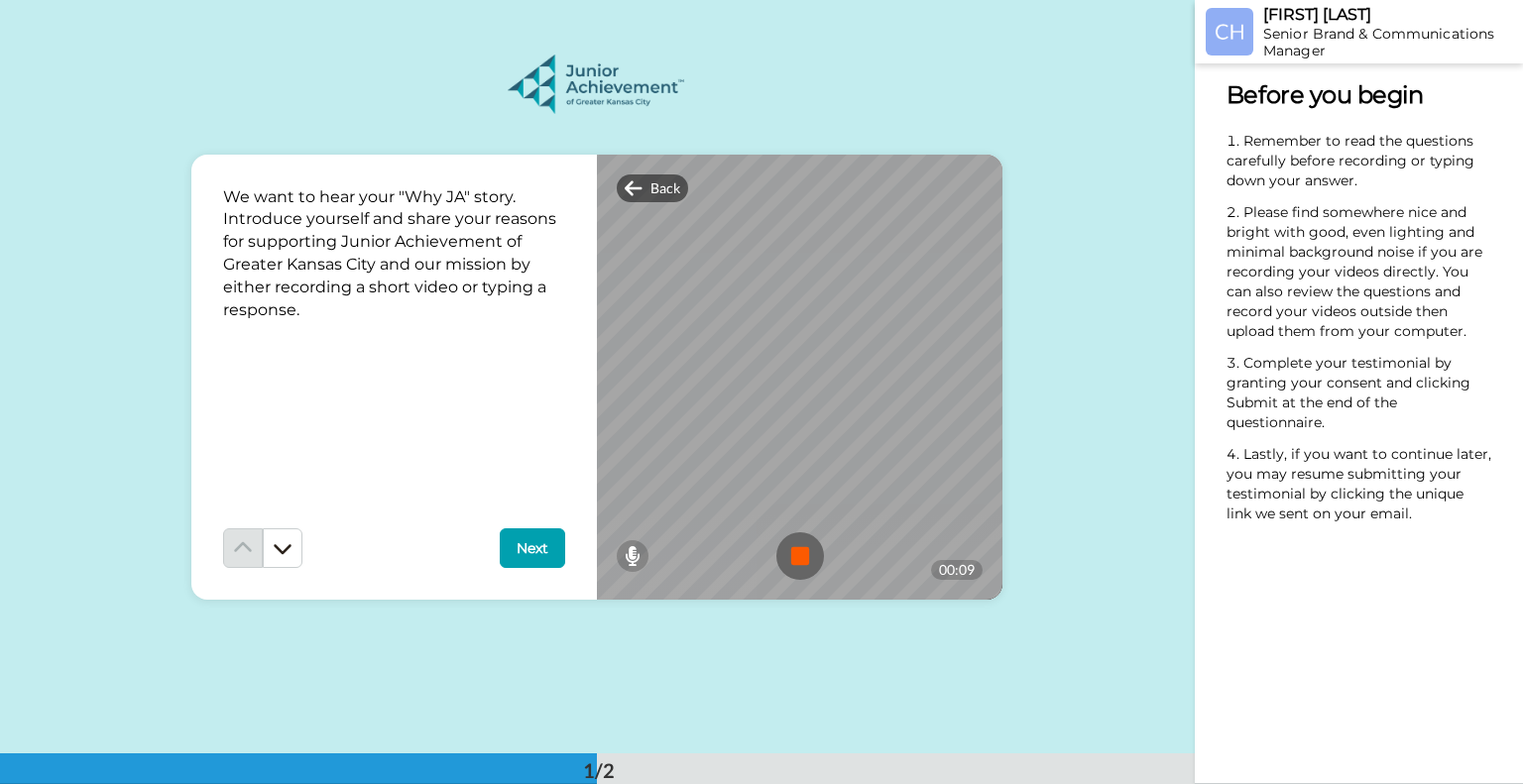 click at bounding box center (800, 556) 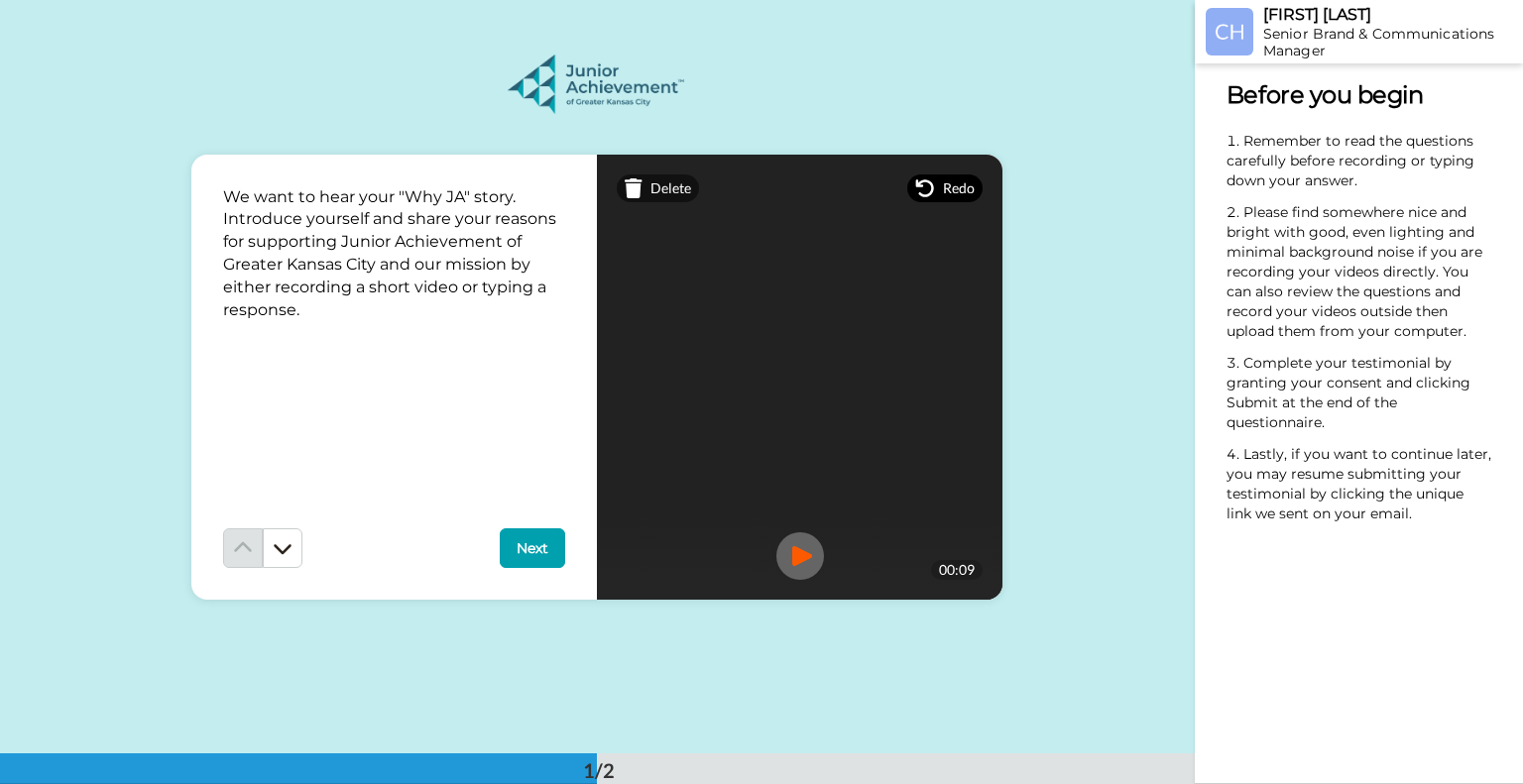 click on "Redo" at bounding box center [959, 188] 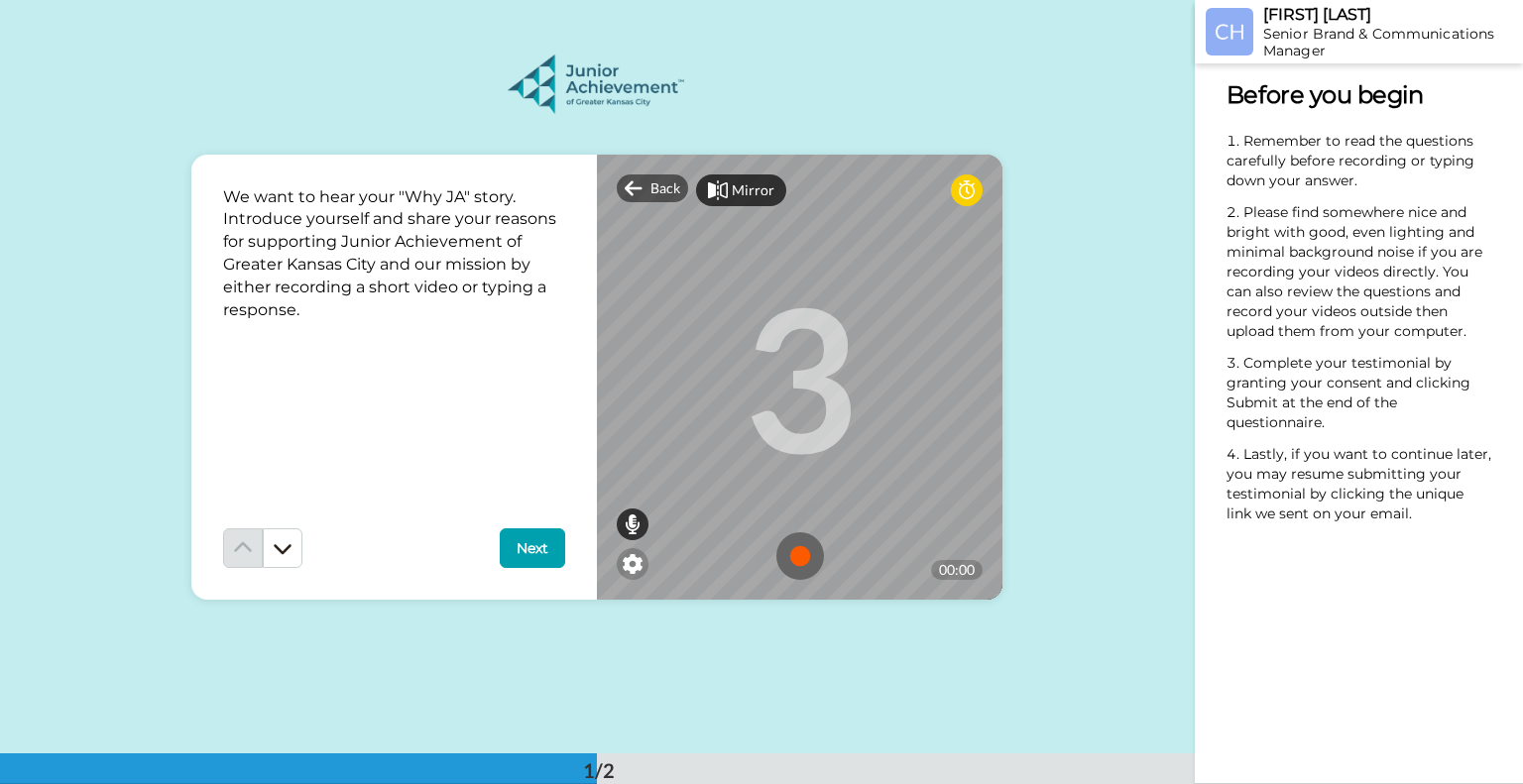 click at bounding box center (633, 524) 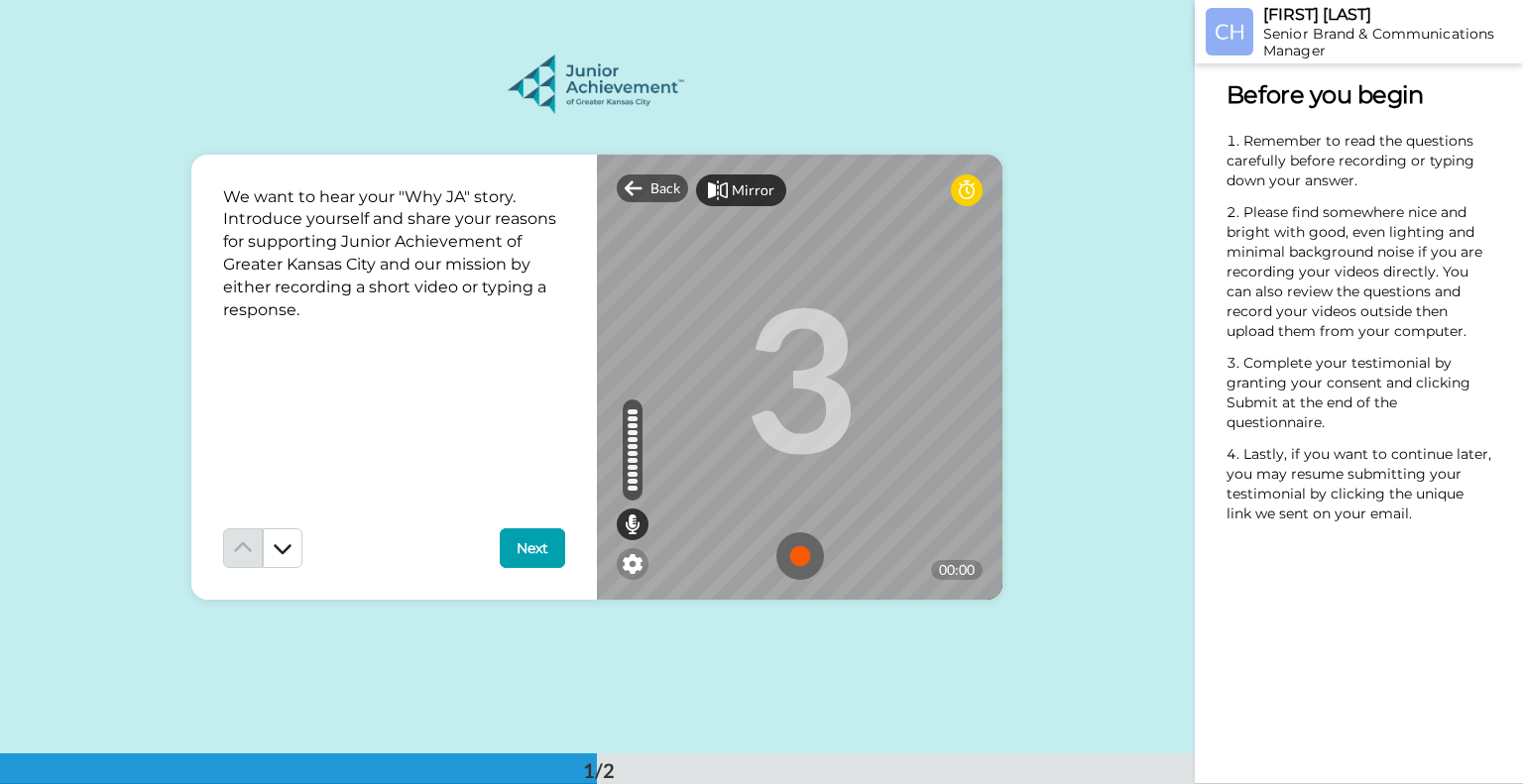 click at bounding box center (800, 556) 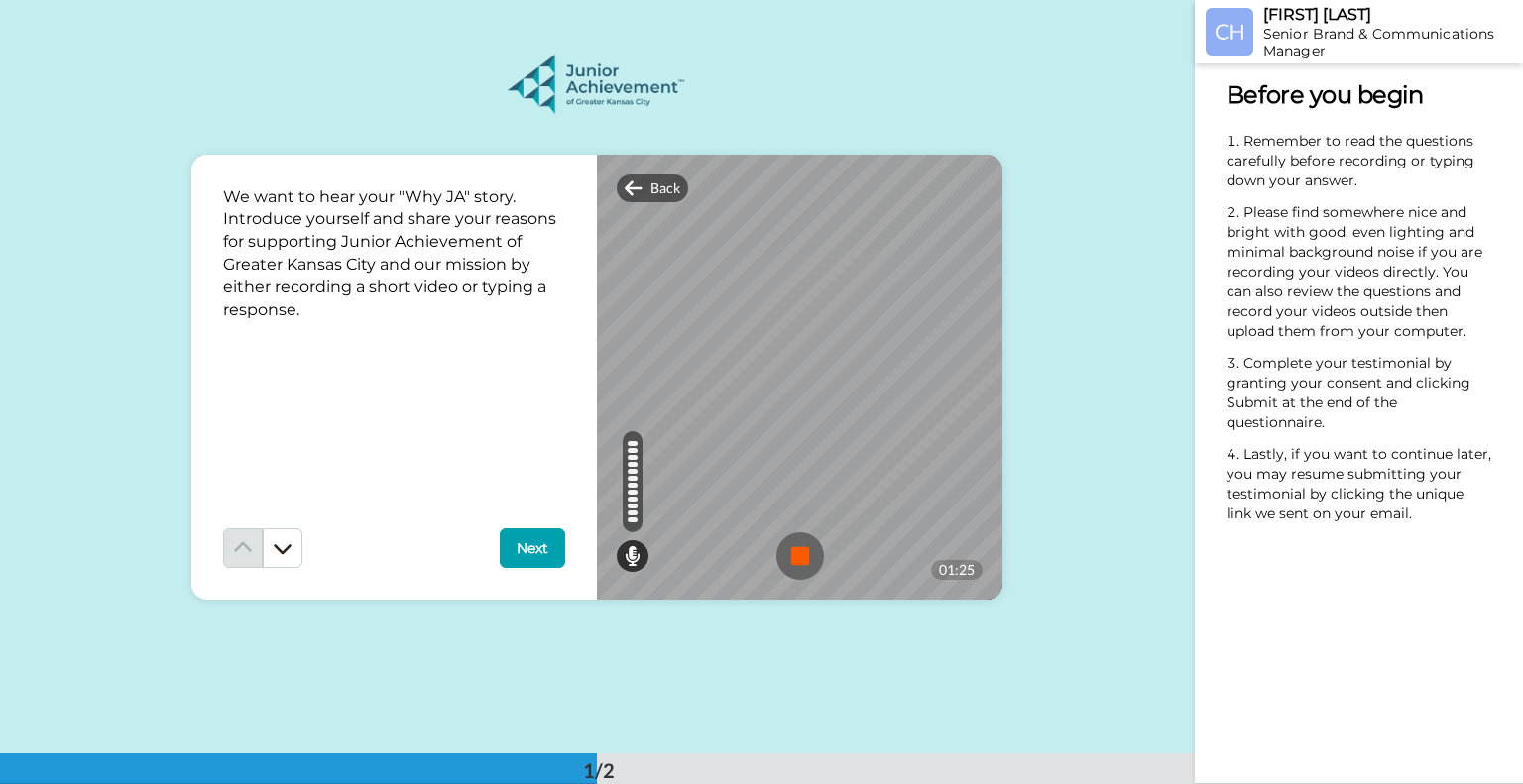click at bounding box center [800, 556] 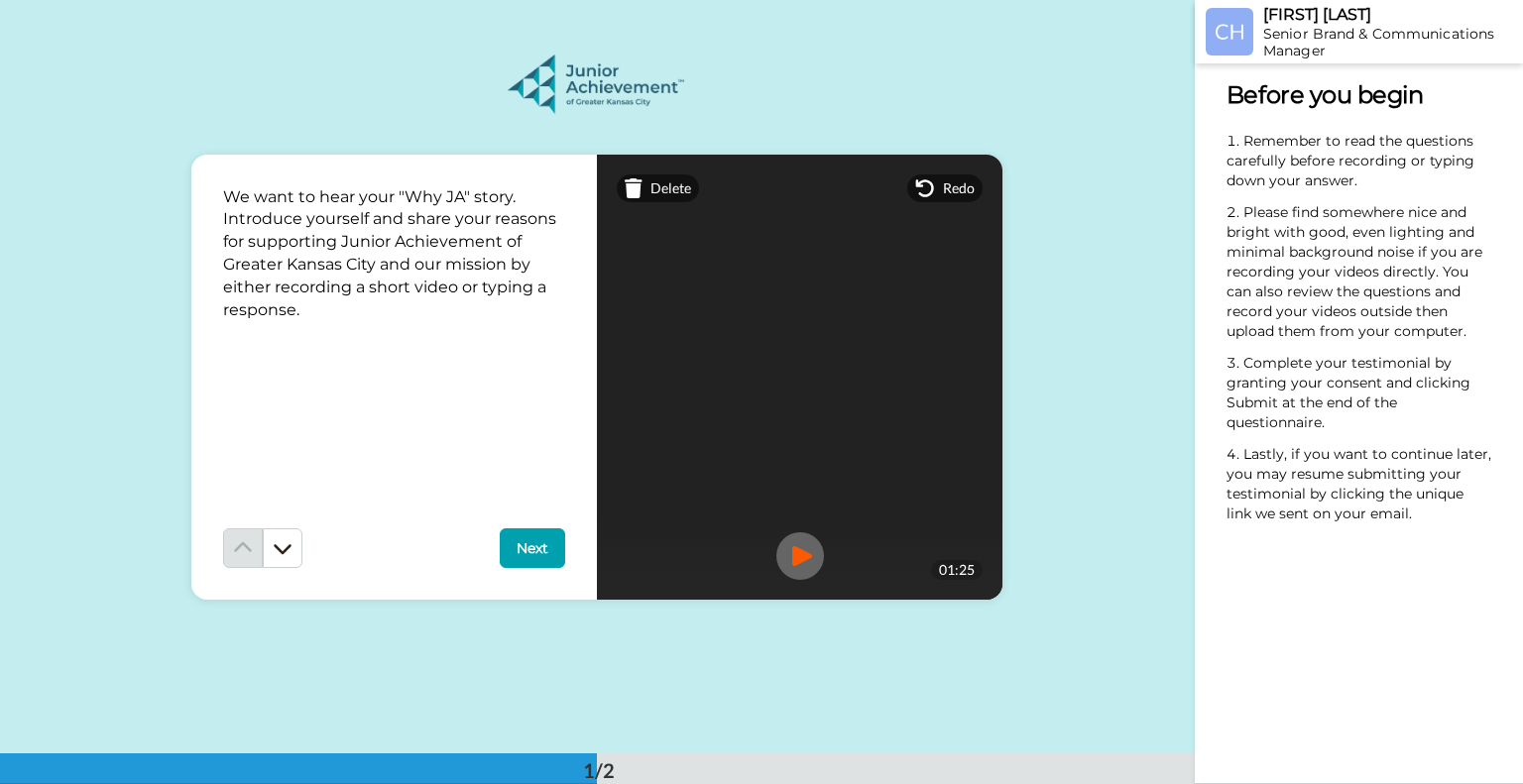 click at bounding box center [800, 556] 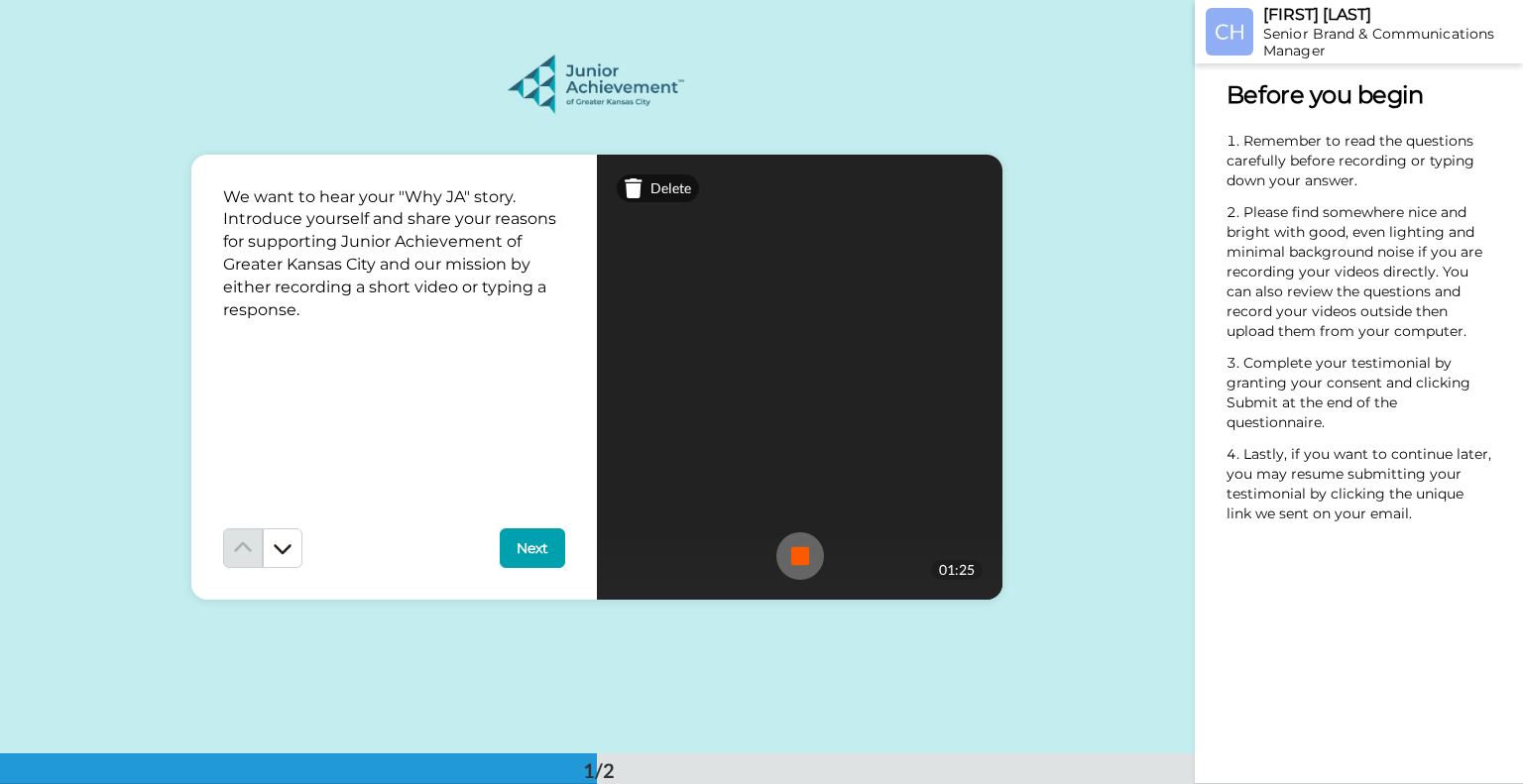 click on "We want to hear your "Why JA" story. Introduce yourself and share your reasons for supporting Junior Achievement of Greater Kansas City and our mission by either recording a short video or typing a response. Next Delete Mirror Redo 3 01:25" at bounding box center [597, 377] 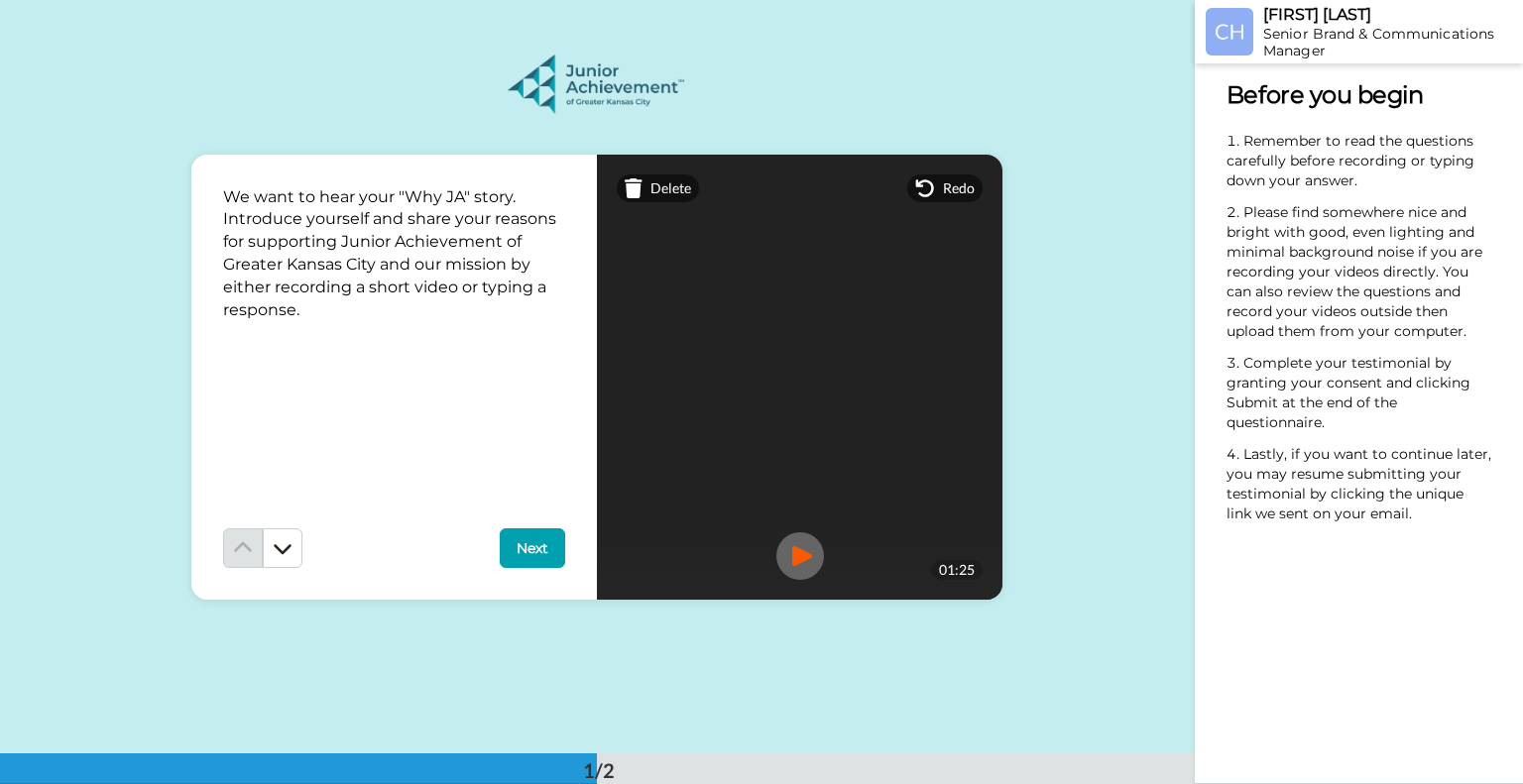 click on "Next" at bounding box center [532, 548] 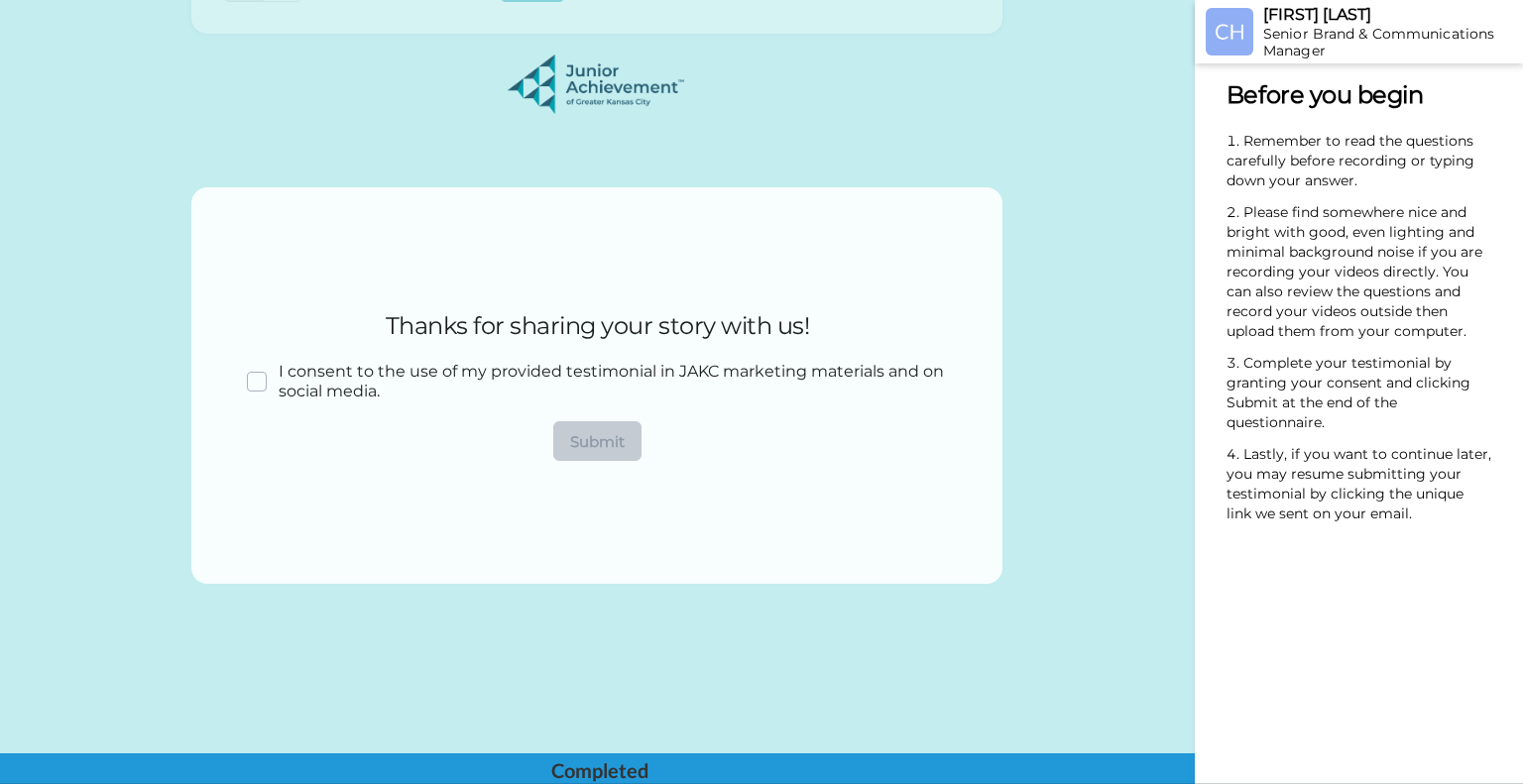 scroll, scrollTop: 575, scrollLeft: 0, axis: vertical 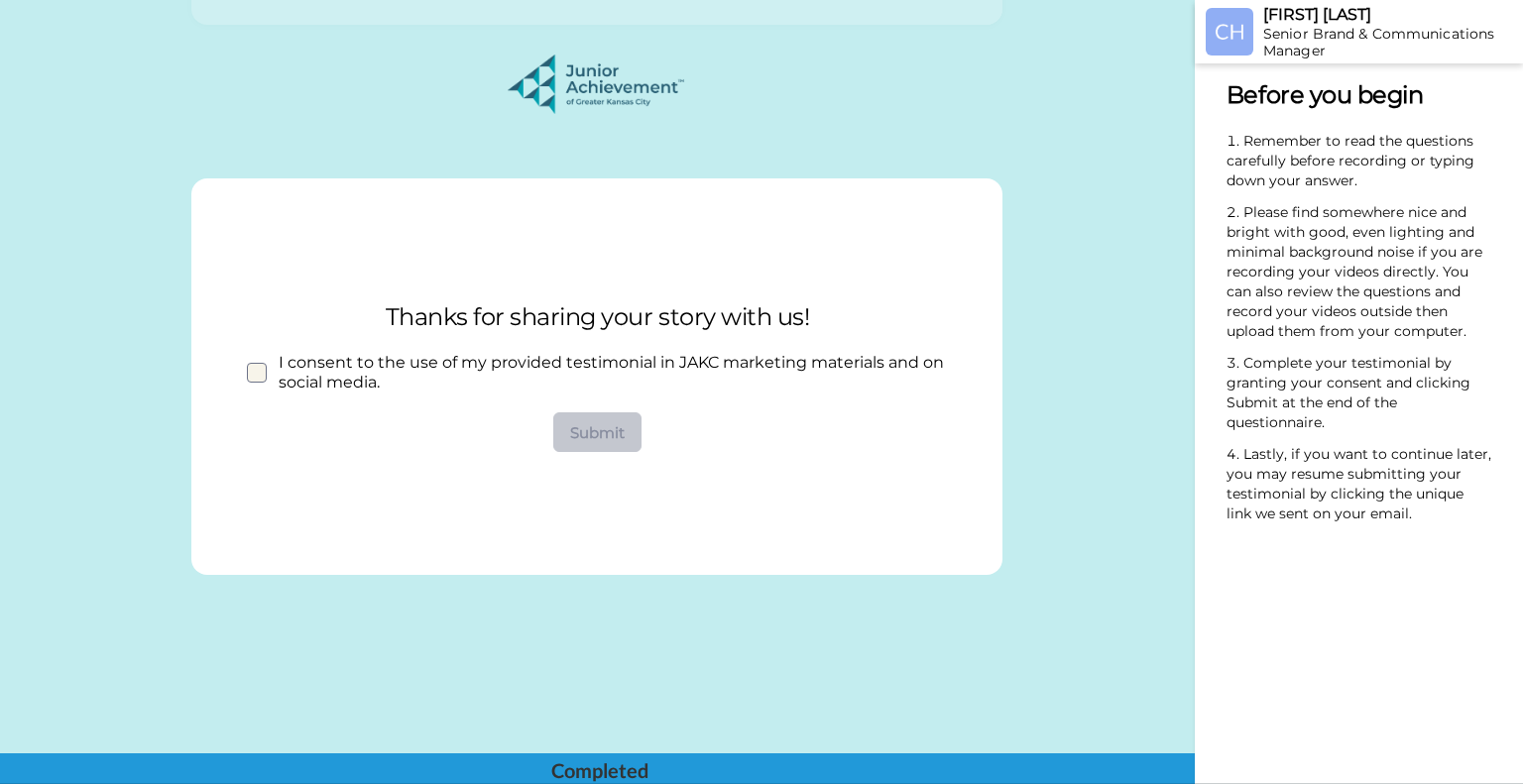 click at bounding box center (257, 373) 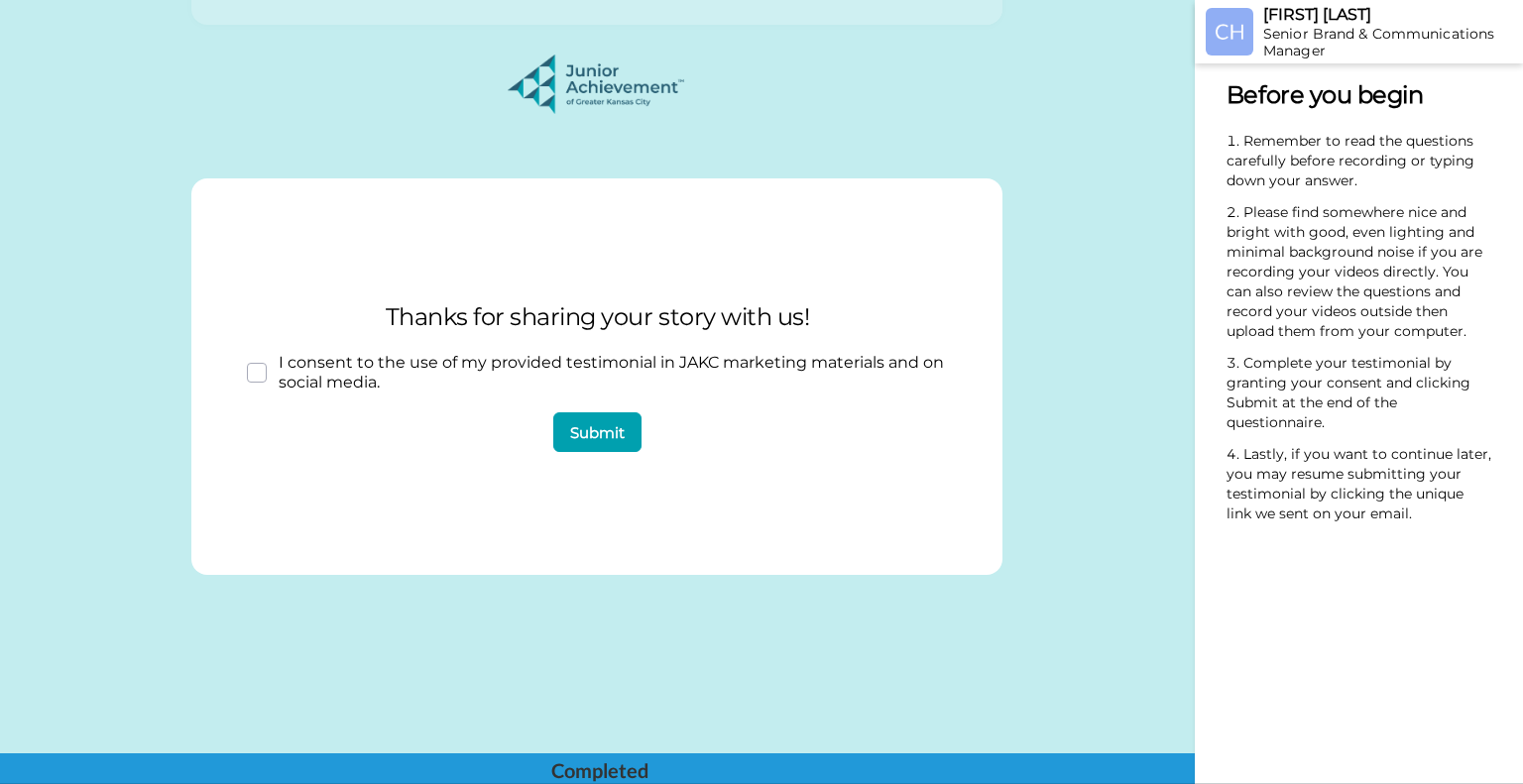 click on "Submit" at bounding box center (597, 432) 